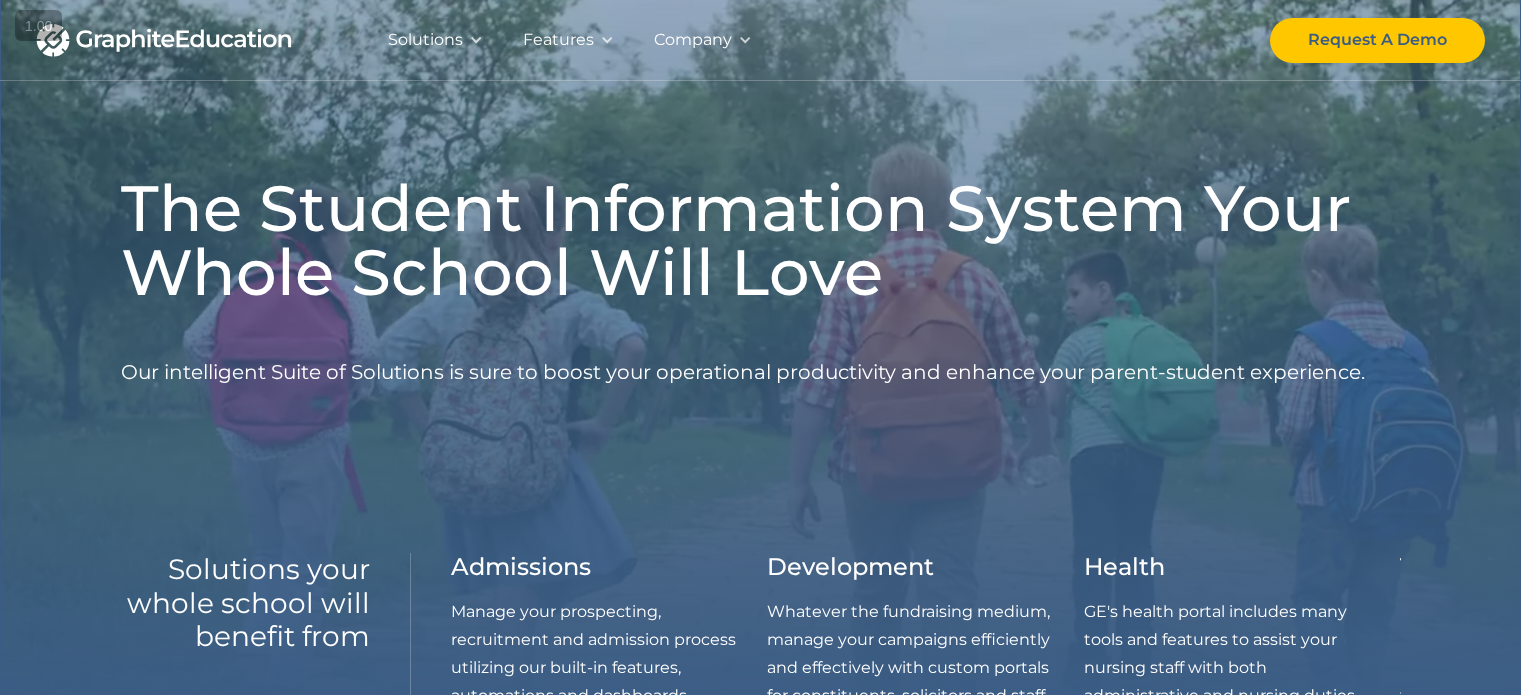 scroll, scrollTop: 0, scrollLeft: 0, axis: both 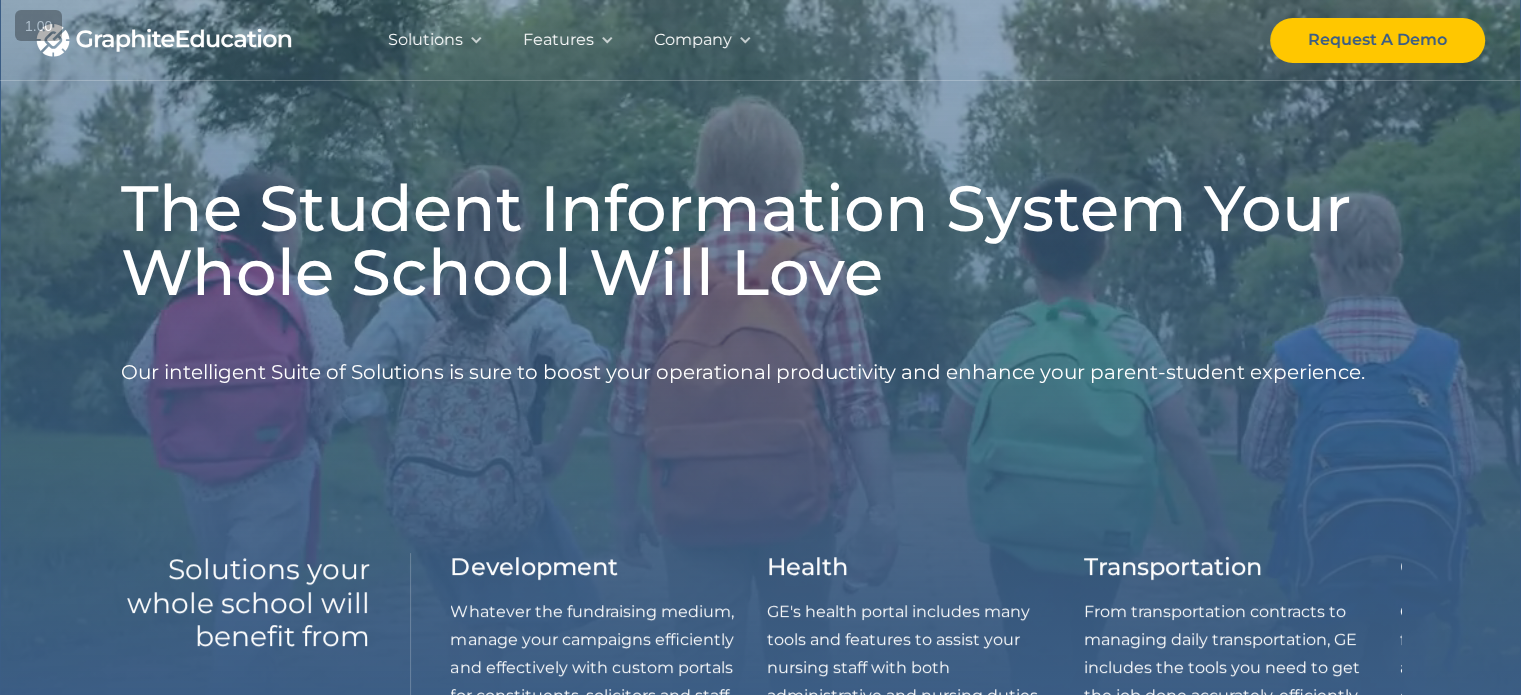 click at bounding box center [476, 40] 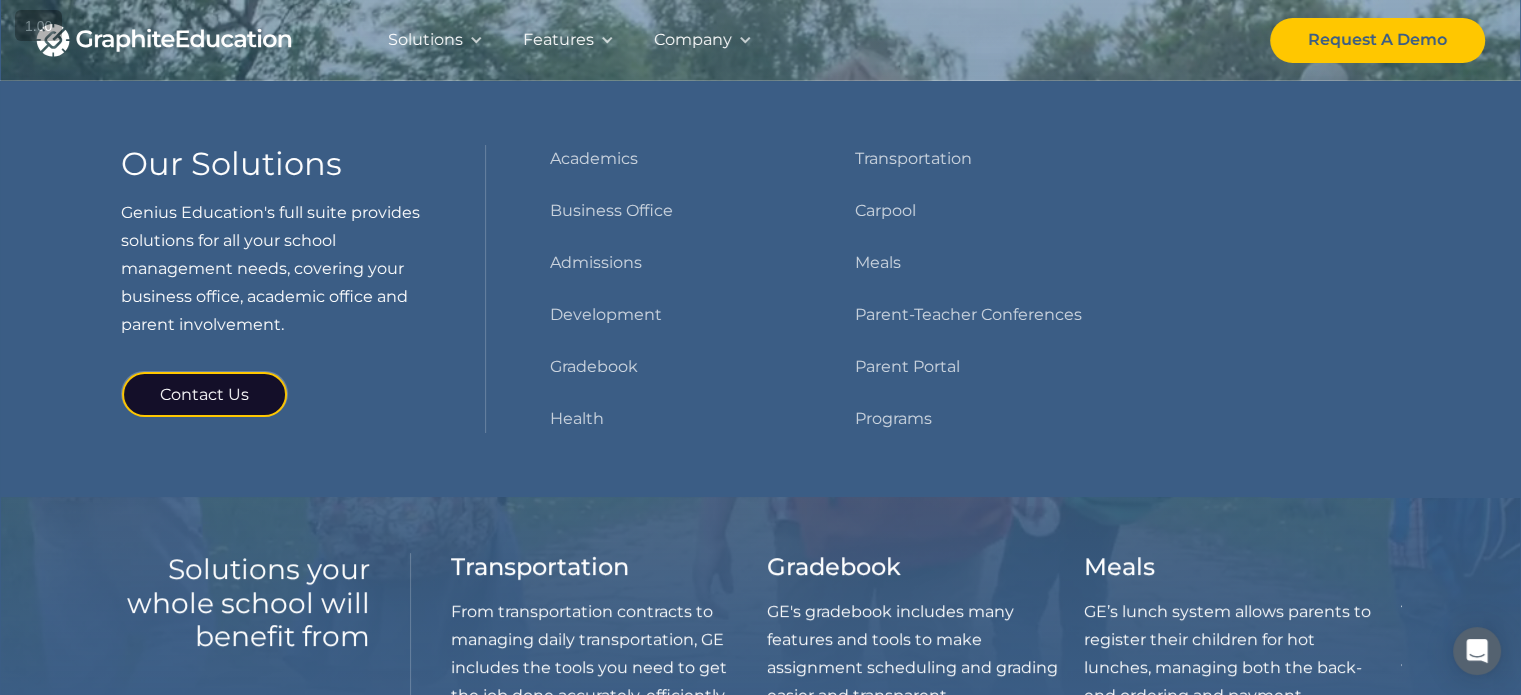 click on "Features" at bounding box center [558, 40] 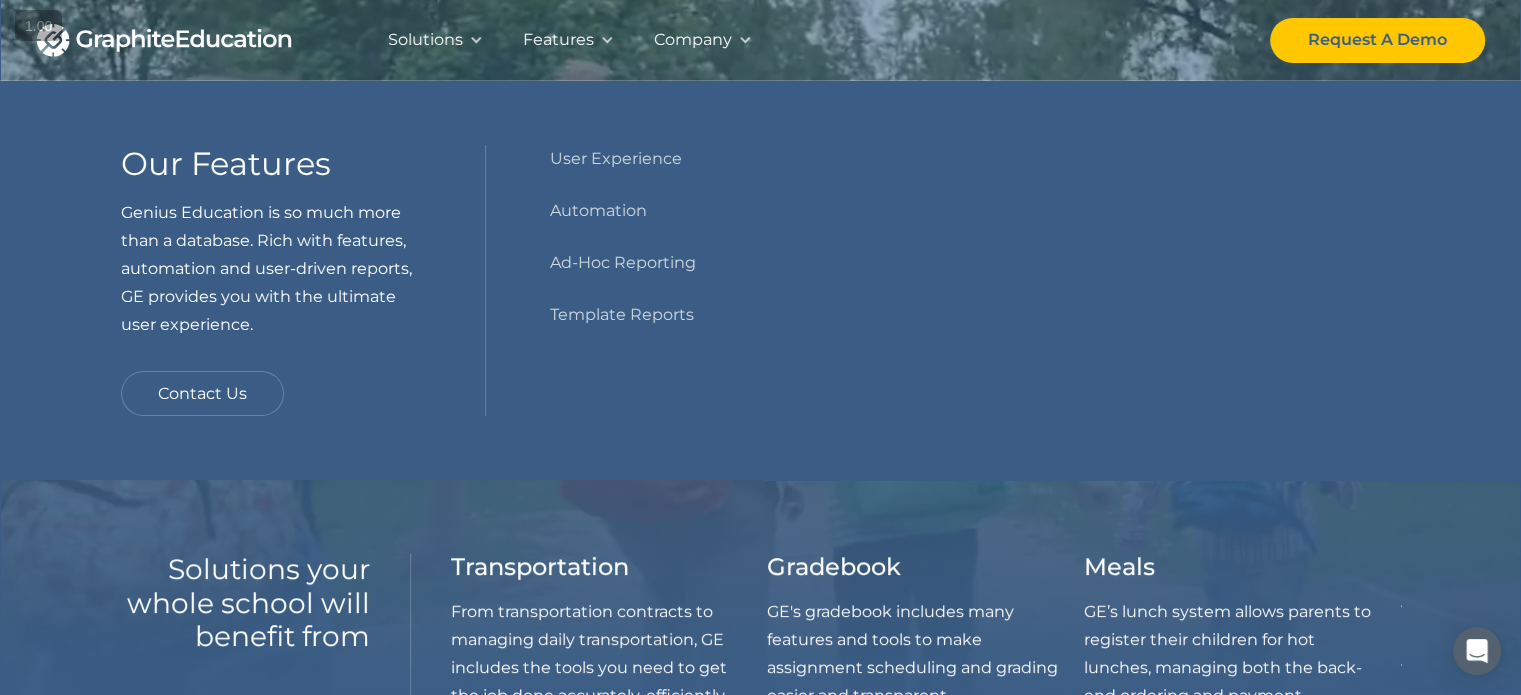 click on "Company" at bounding box center [693, 40] 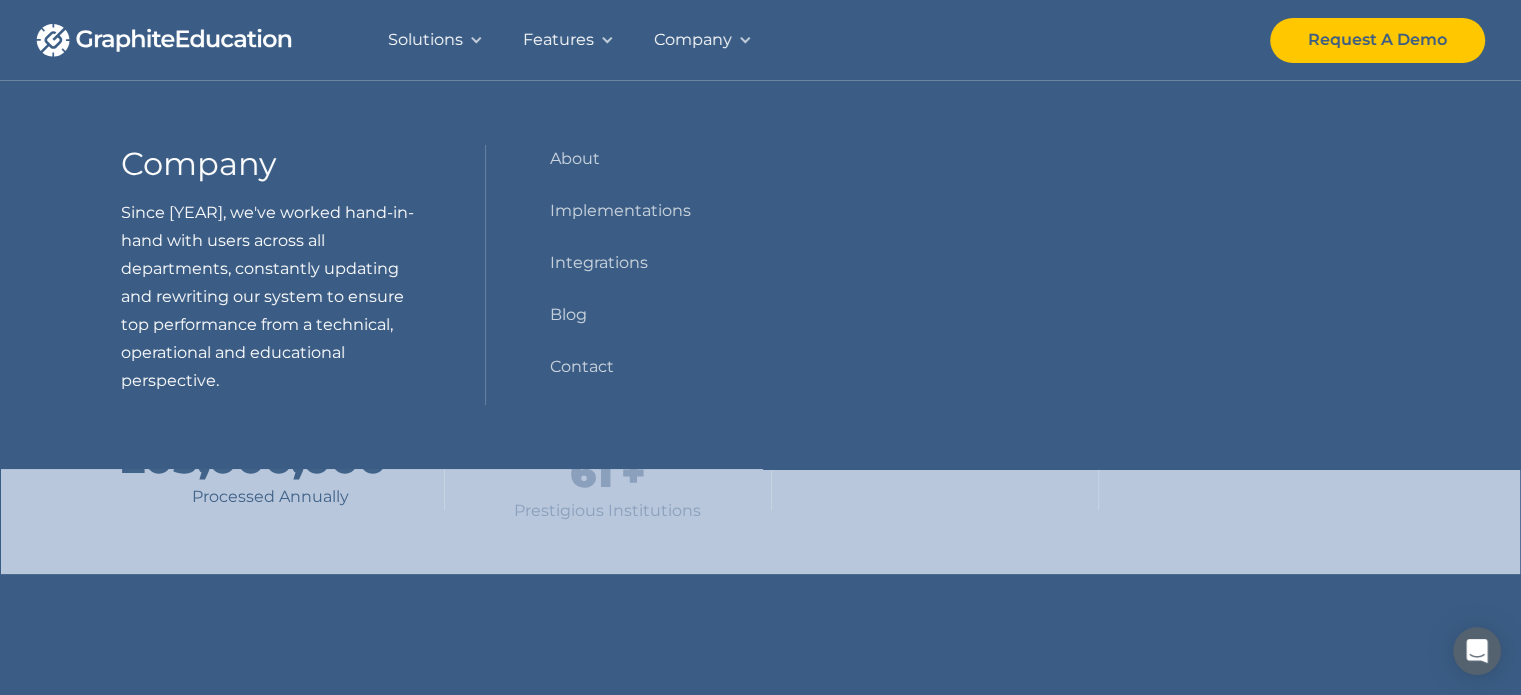 scroll, scrollTop: 700, scrollLeft: 0, axis: vertical 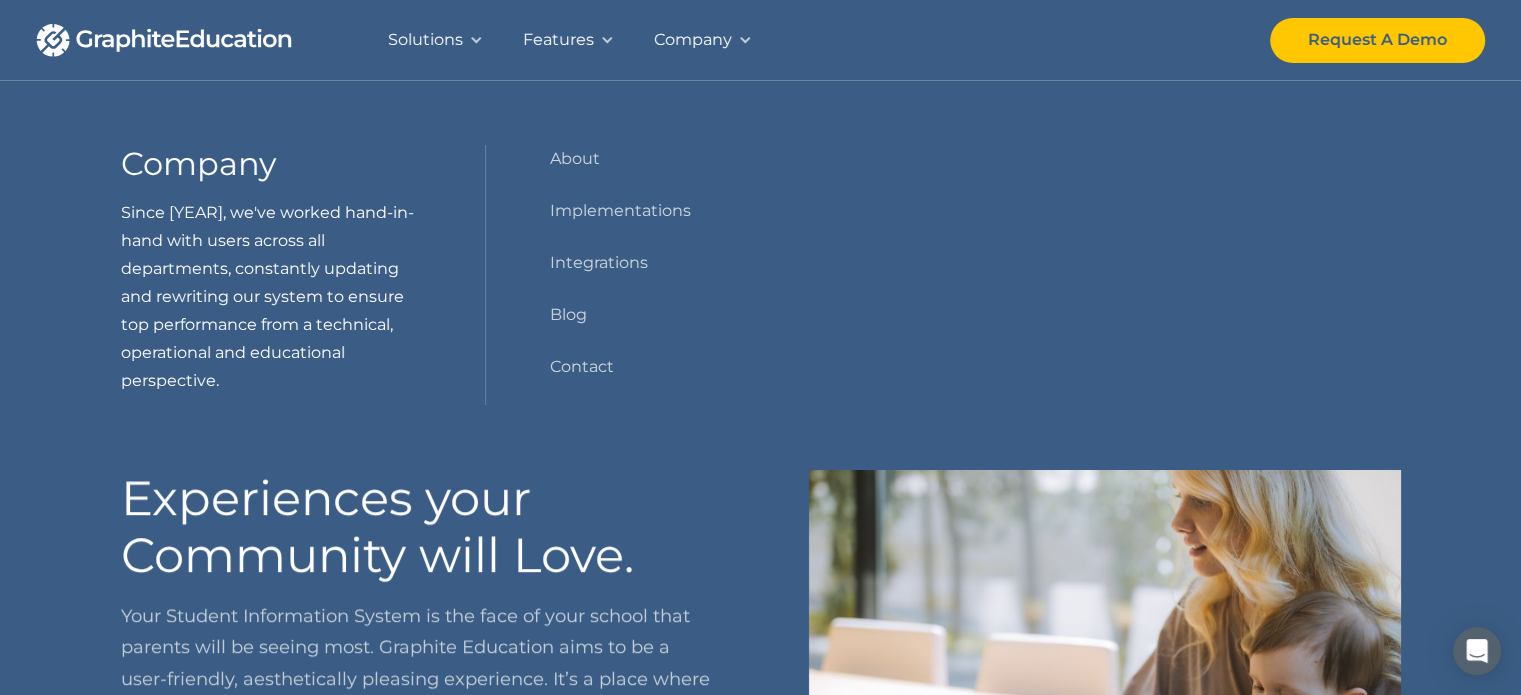 click on "Company" at bounding box center (693, 40) 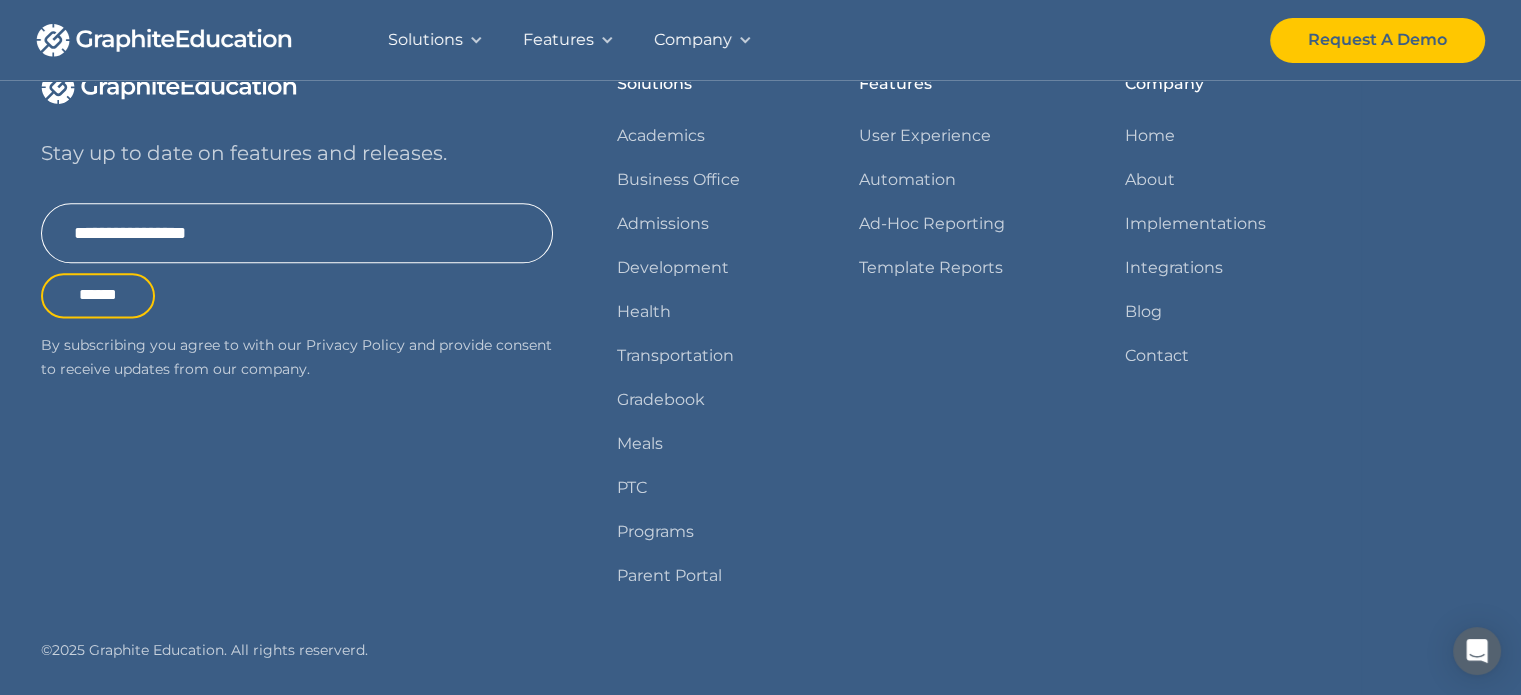 scroll, scrollTop: 2537, scrollLeft: 0, axis: vertical 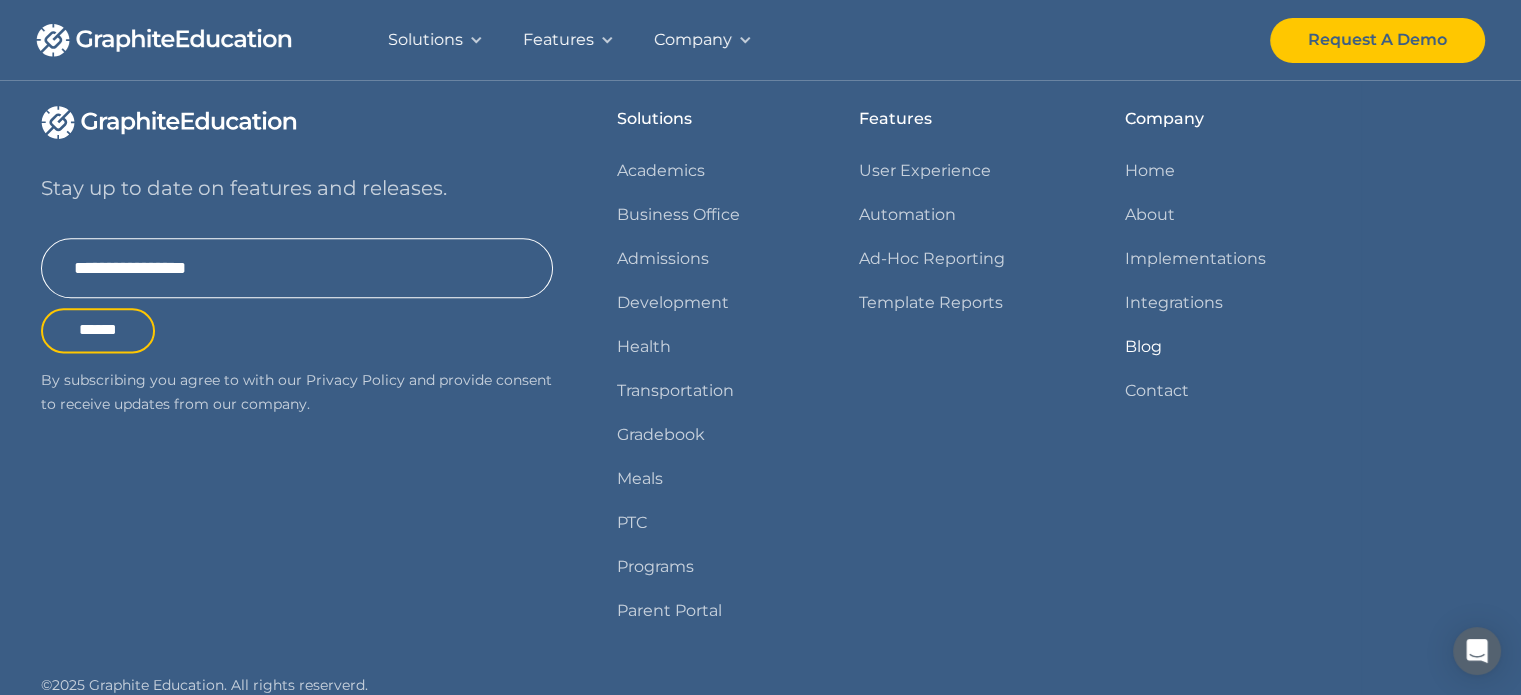 click on "Blog" at bounding box center (1143, 347) 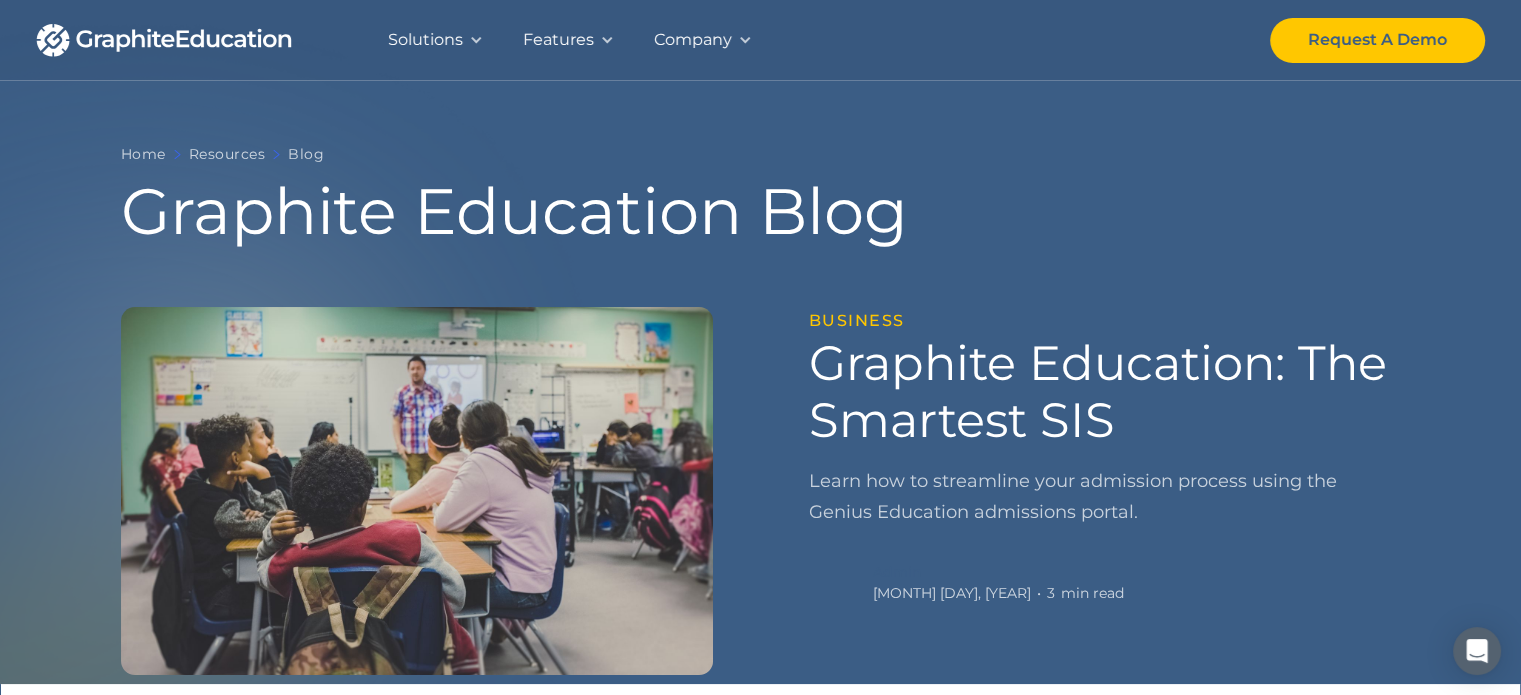 scroll, scrollTop: 0, scrollLeft: 0, axis: both 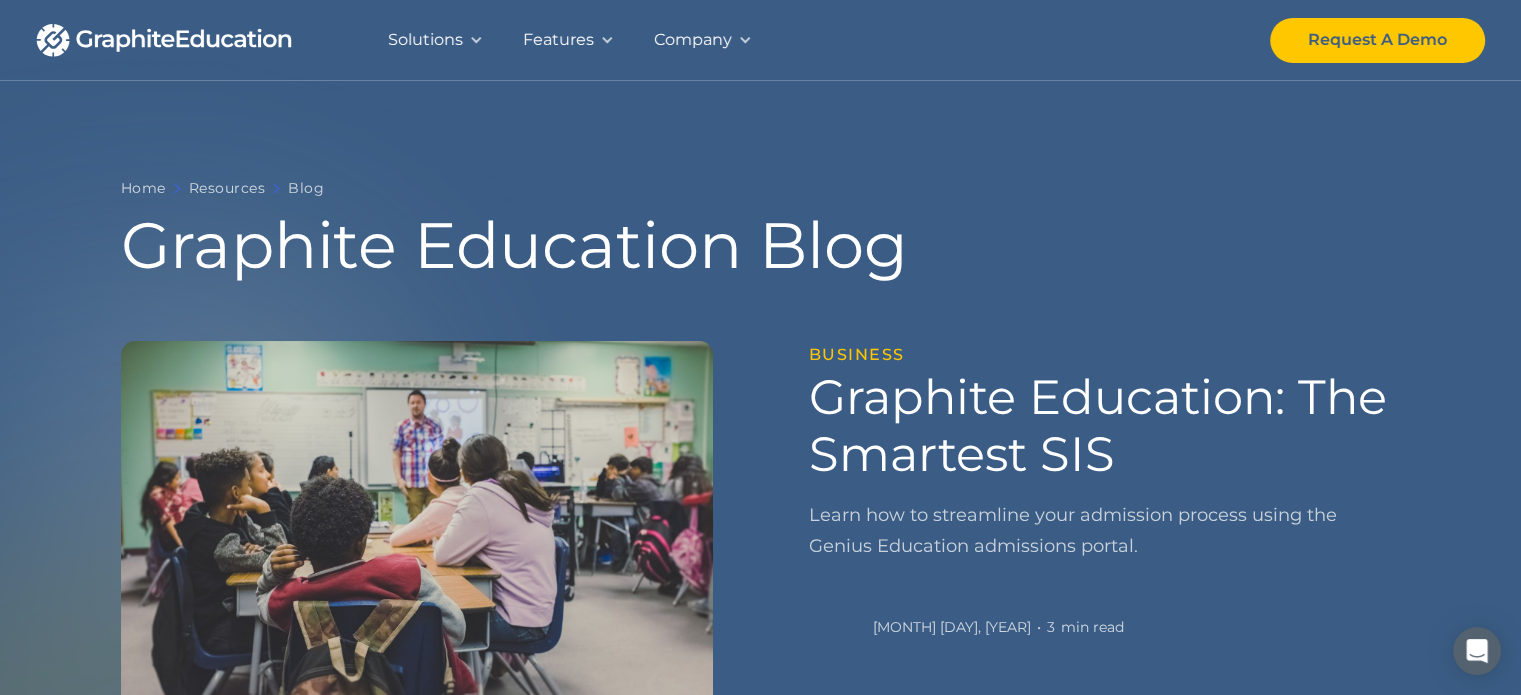 click on "Features" at bounding box center [558, 40] 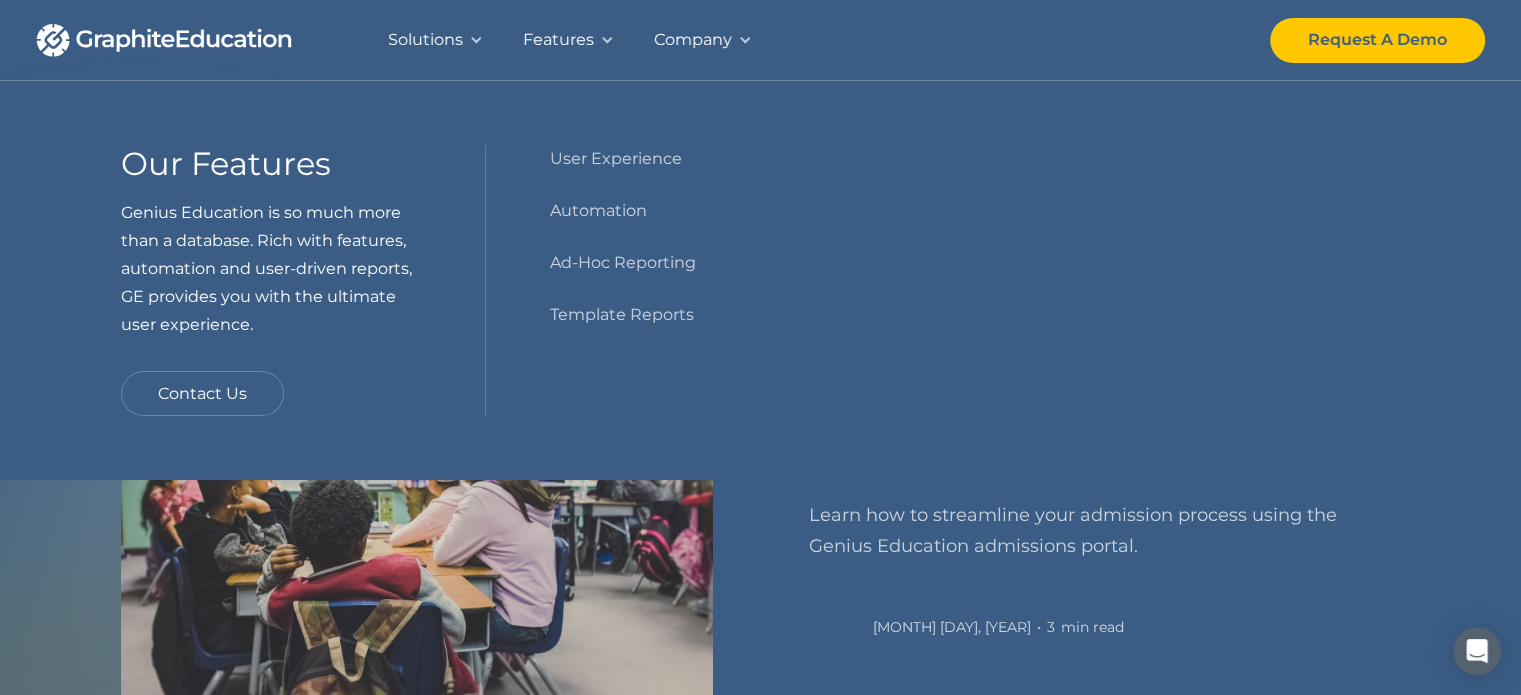 click on "Company" at bounding box center (693, 40) 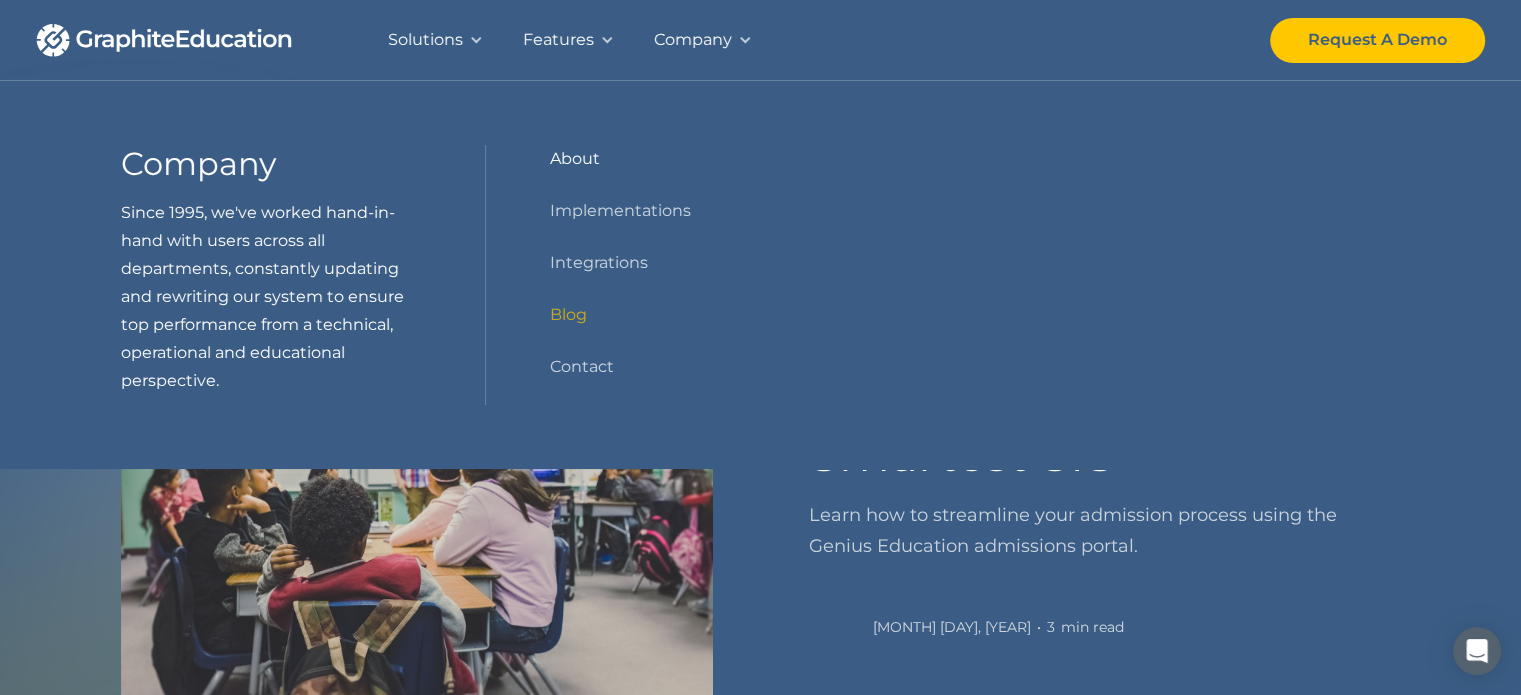click on "About" at bounding box center [575, 159] 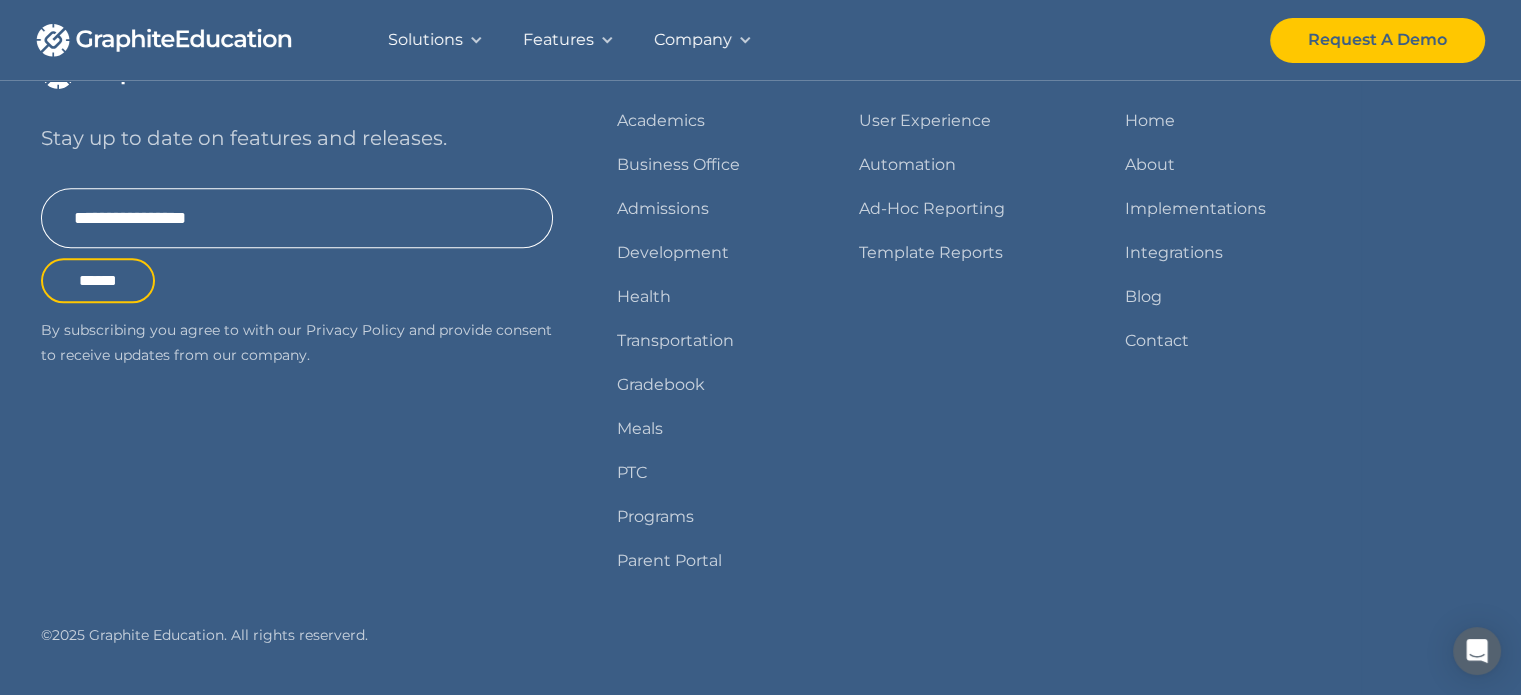 scroll, scrollTop: 1955, scrollLeft: 0, axis: vertical 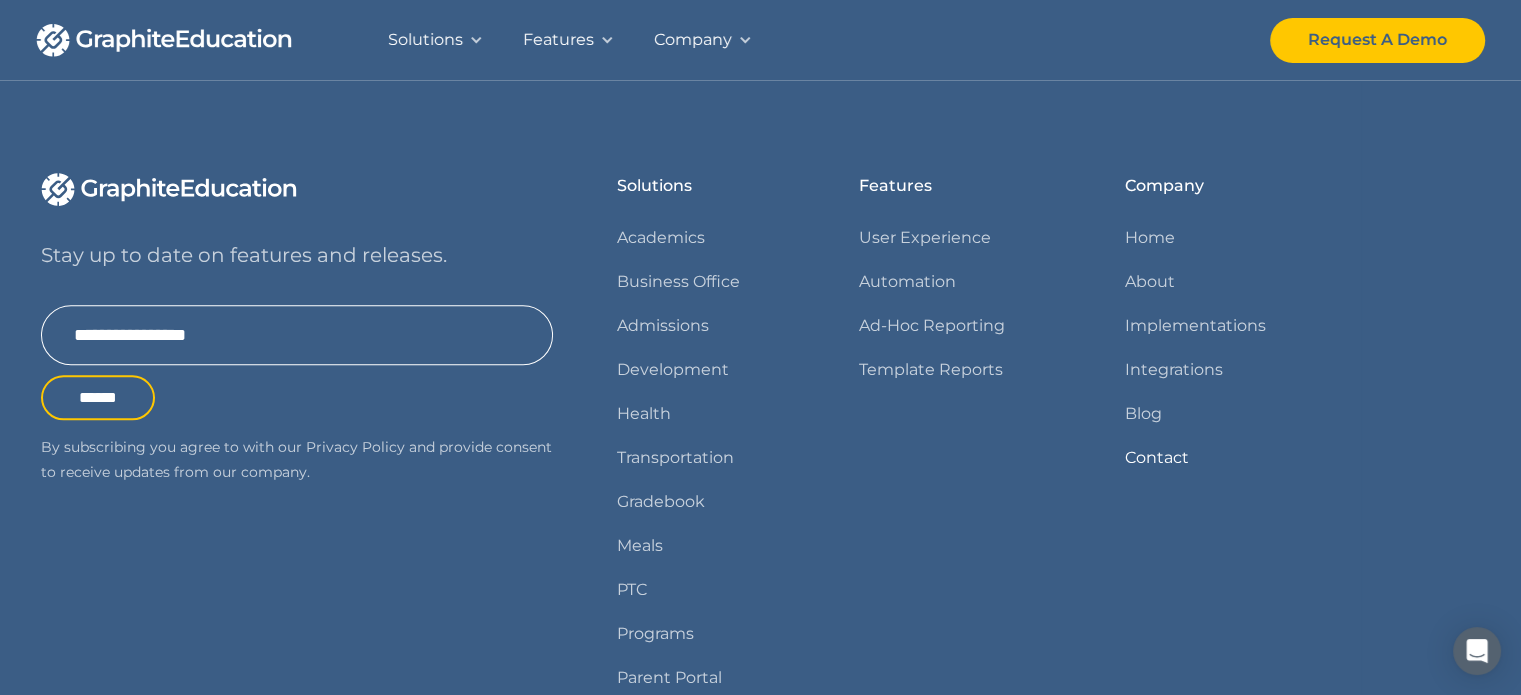 click on "Contact" at bounding box center [1157, 458] 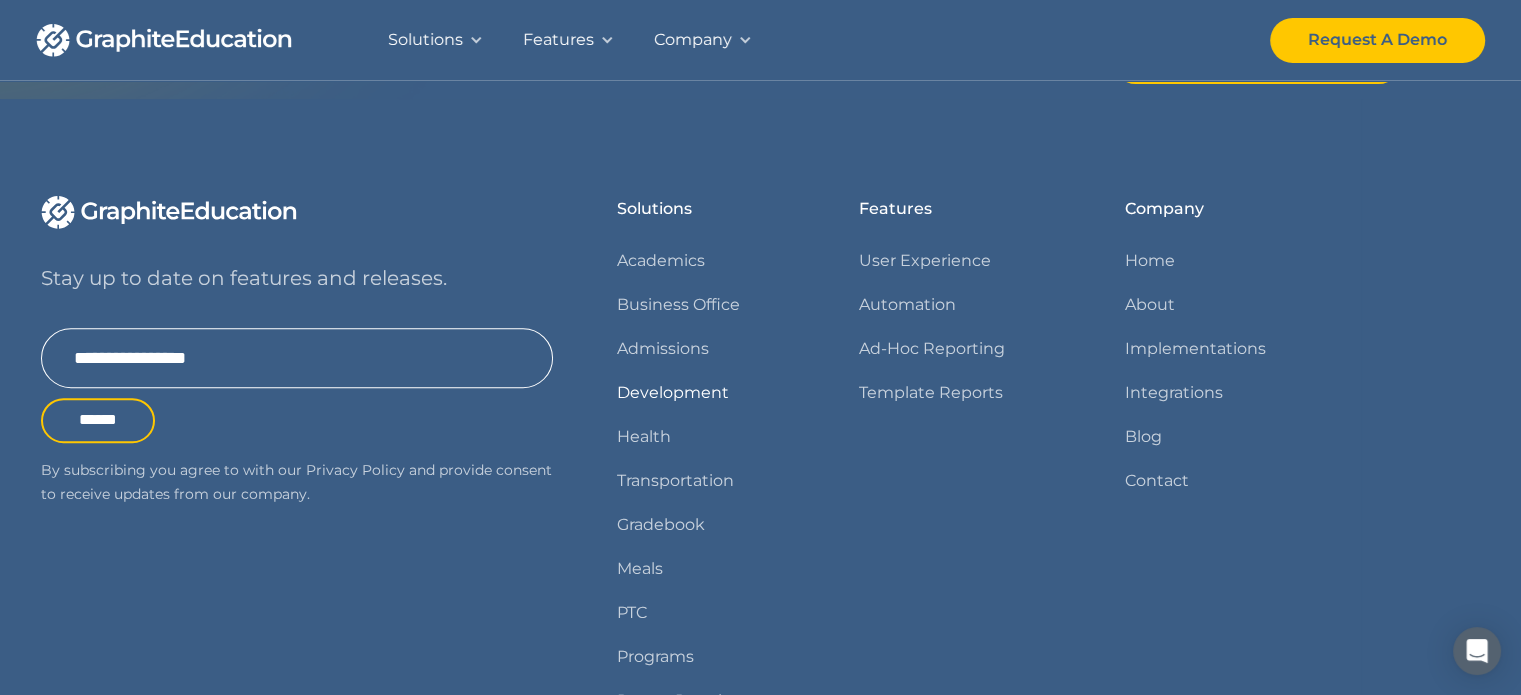 scroll, scrollTop: 692, scrollLeft: 0, axis: vertical 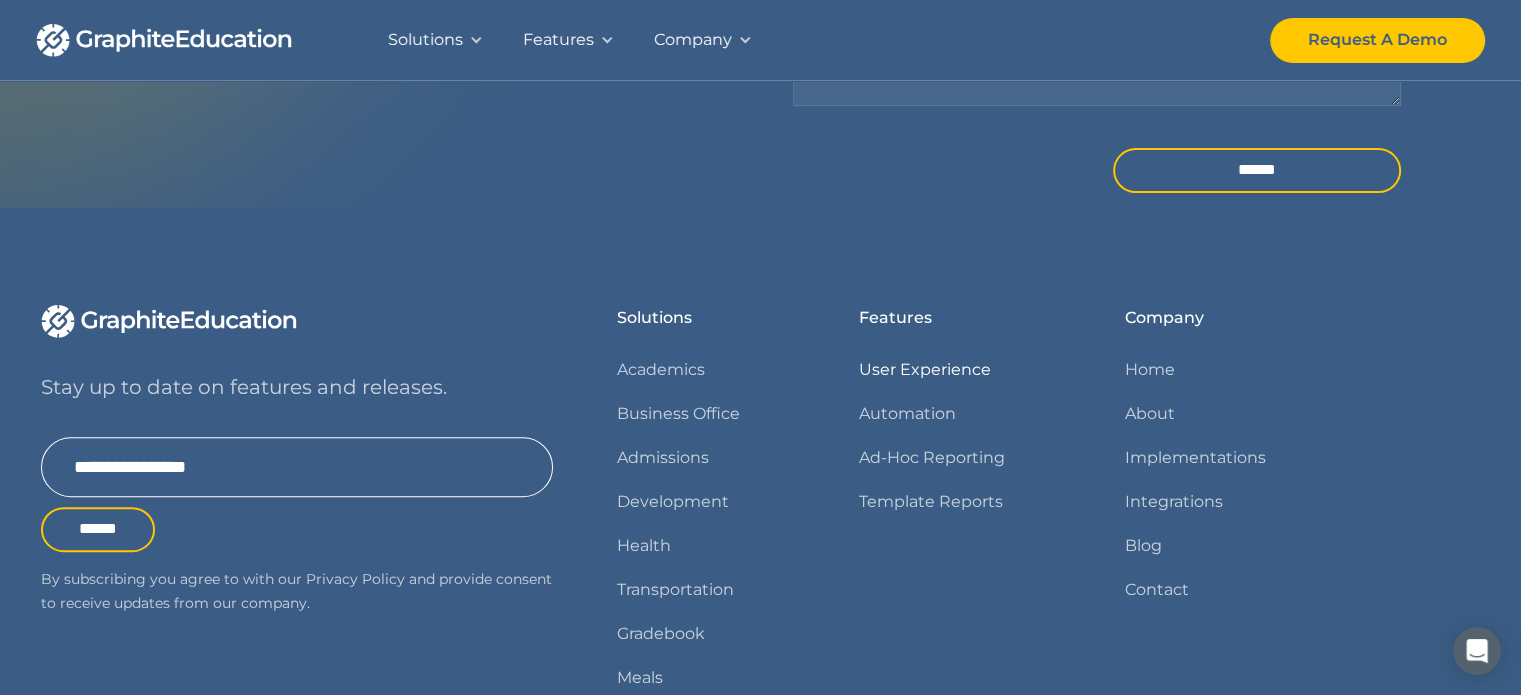 click on "User Experience" at bounding box center (925, 370) 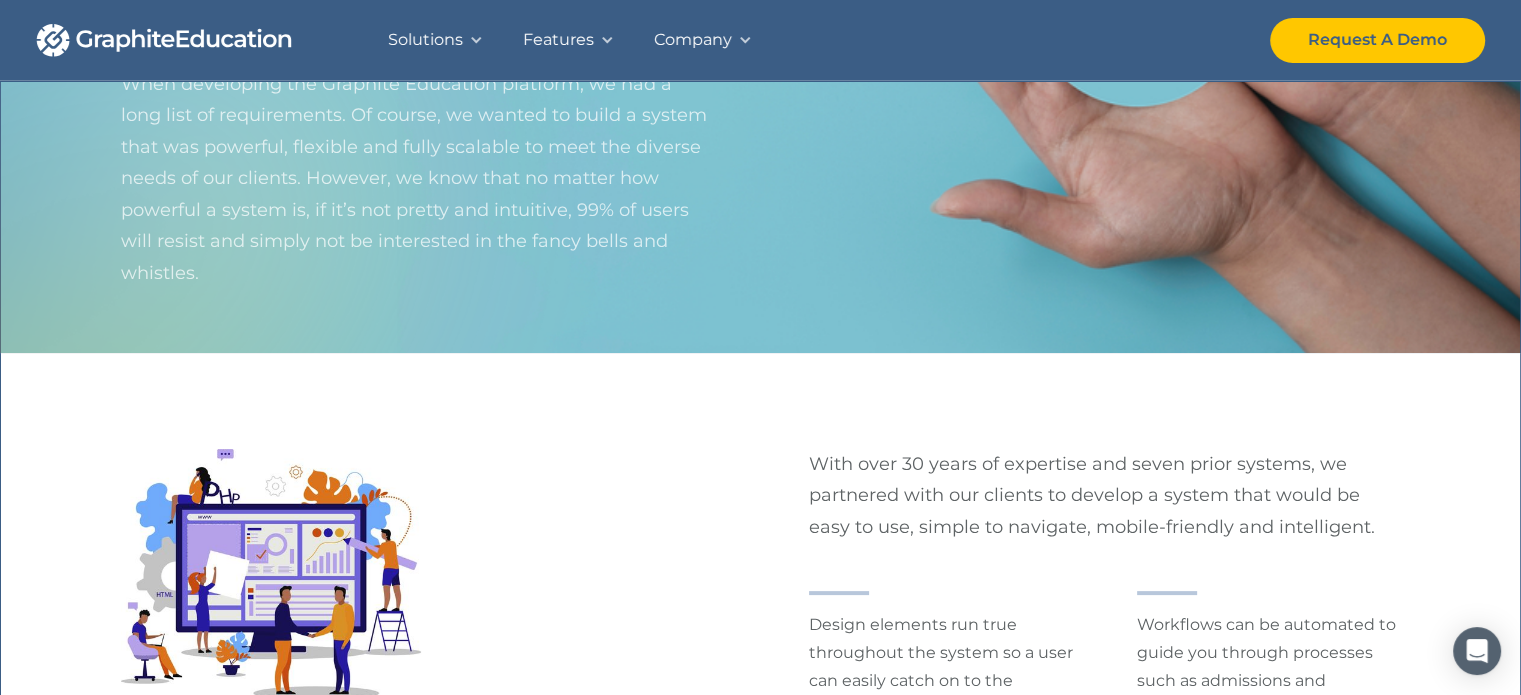 scroll, scrollTop: 700, scrollLeft: 0, axis: vertical 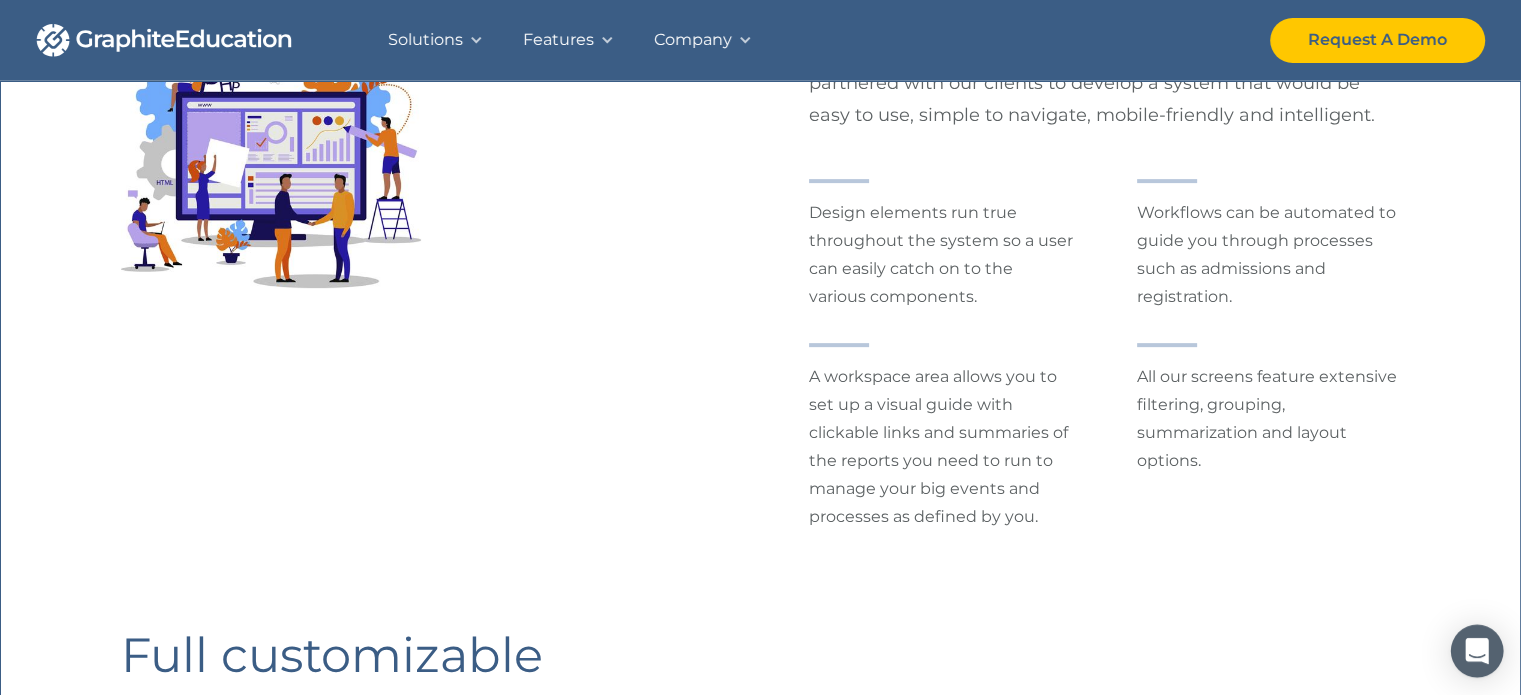 click 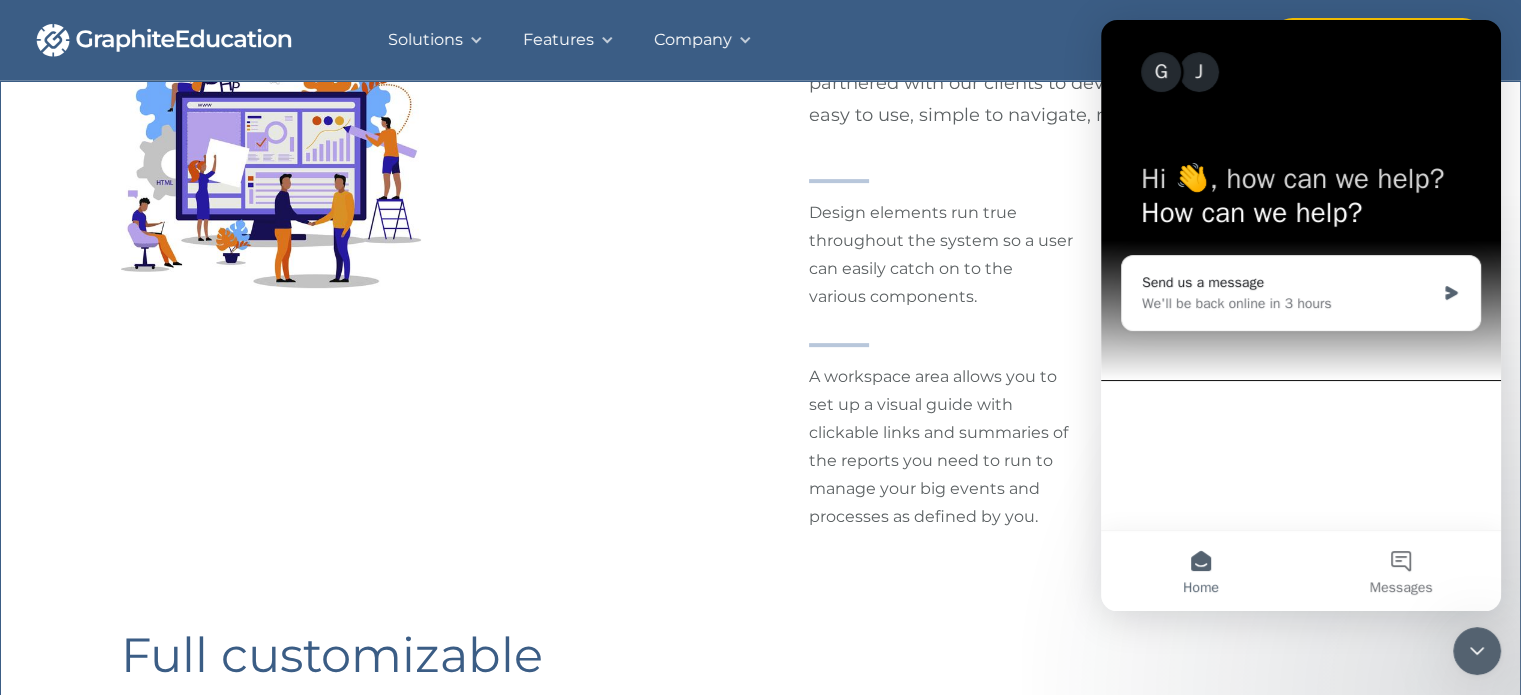 scroll, scrollTop: 0, scrollLeft: 0, axis: both 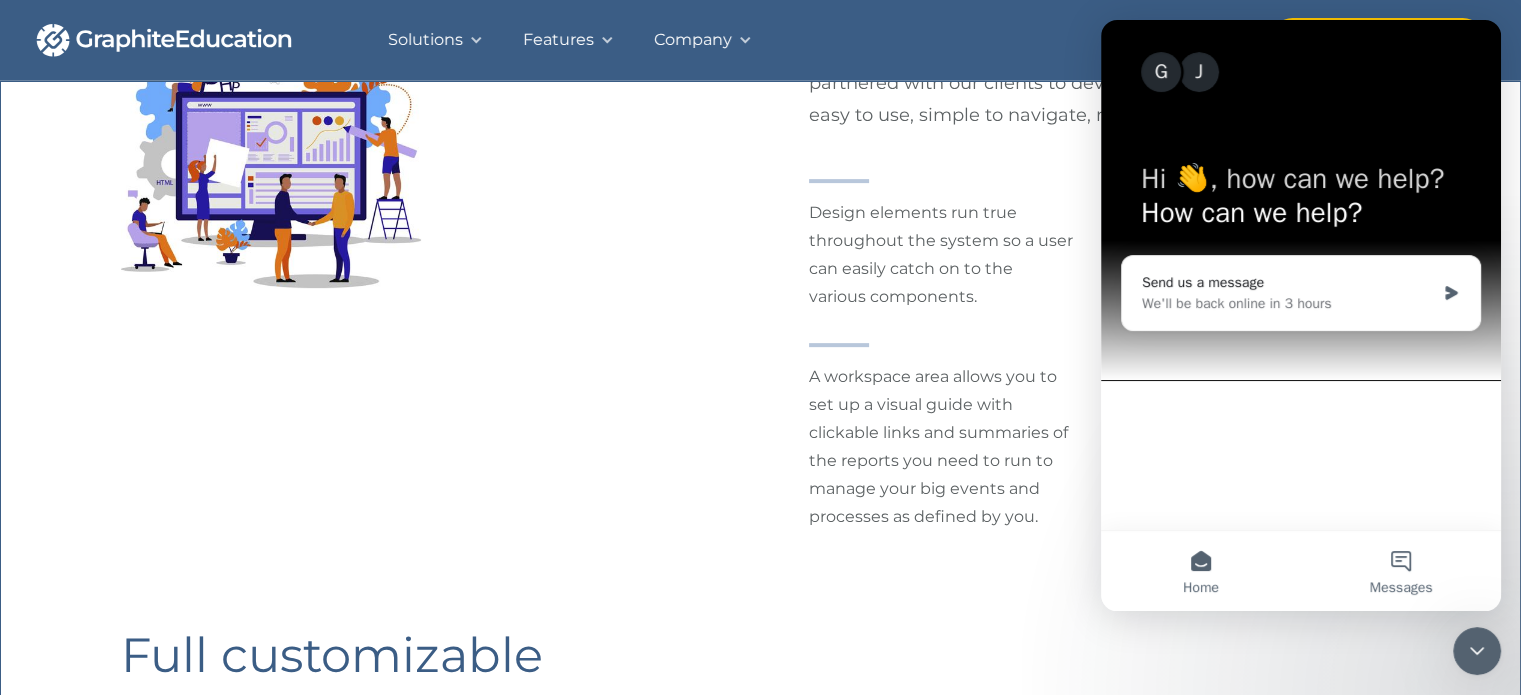 click on "Messages" at bounding box center (1401, 571) 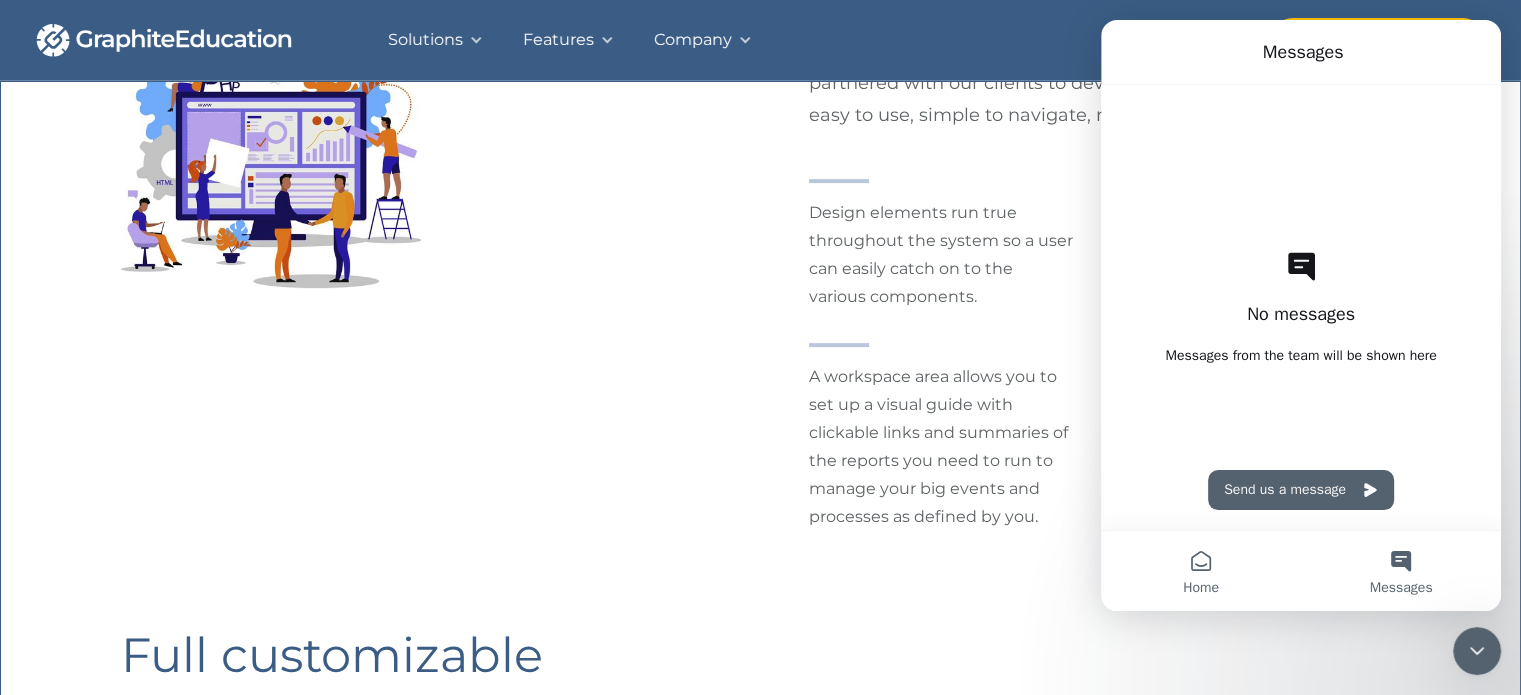 click on "Home" at bounding box center (1201, 571) 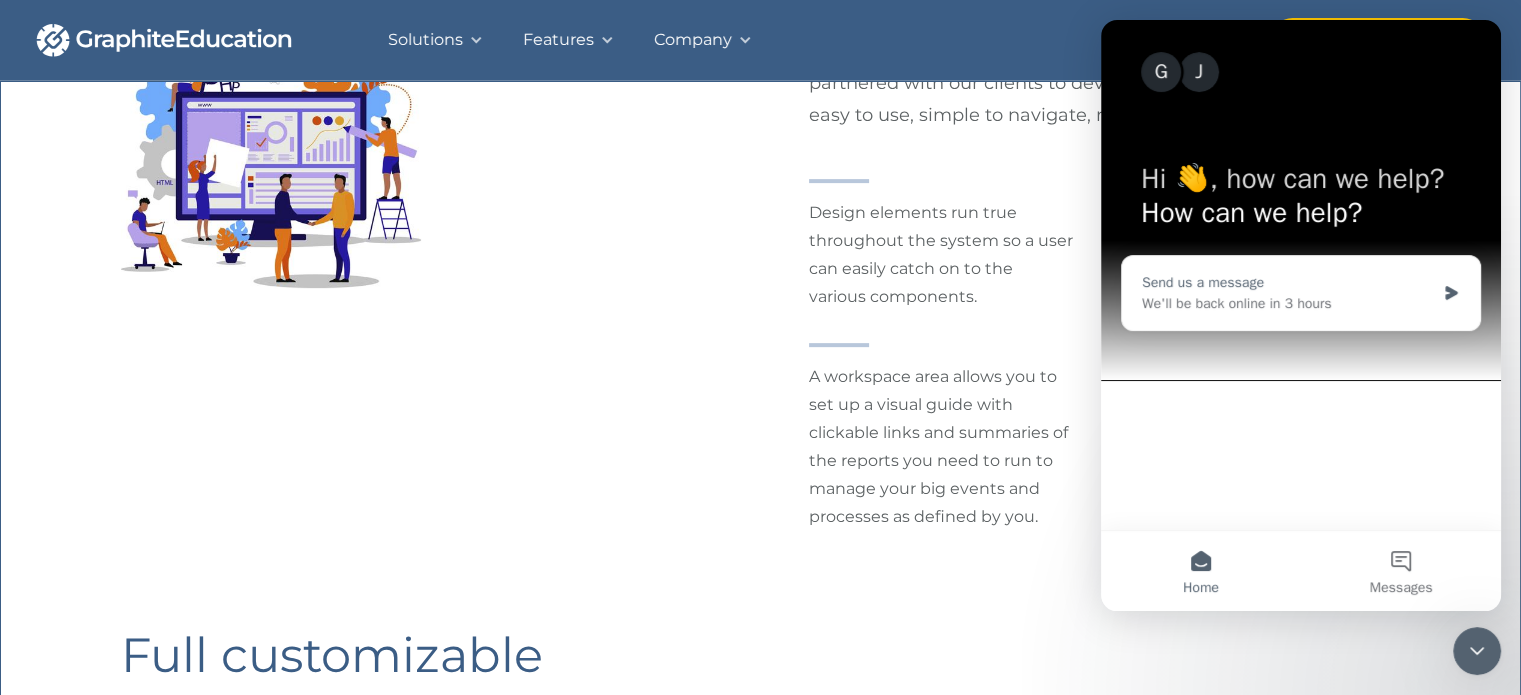 click on "Send us a message" at bounding box center (1288, 282) 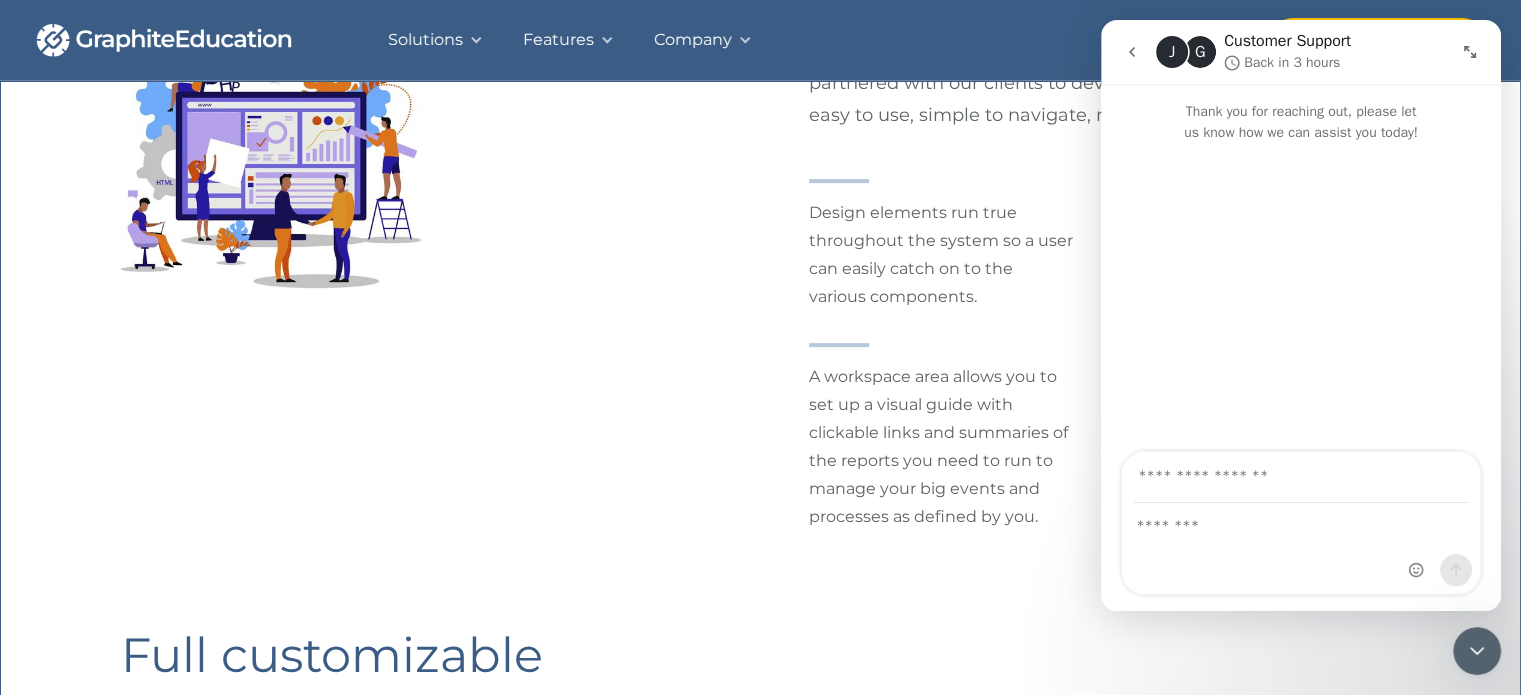 click 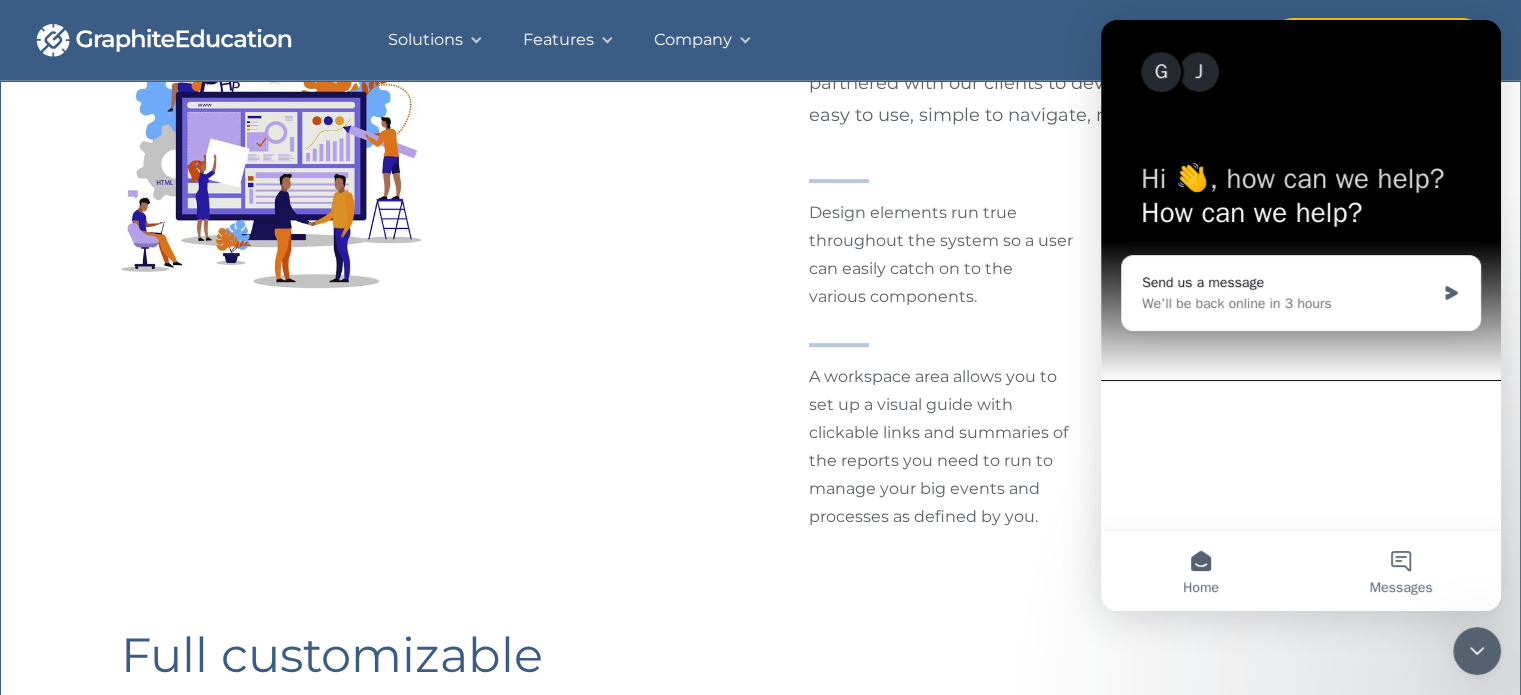 click on "Messages" at bounding box center (1401, 571) 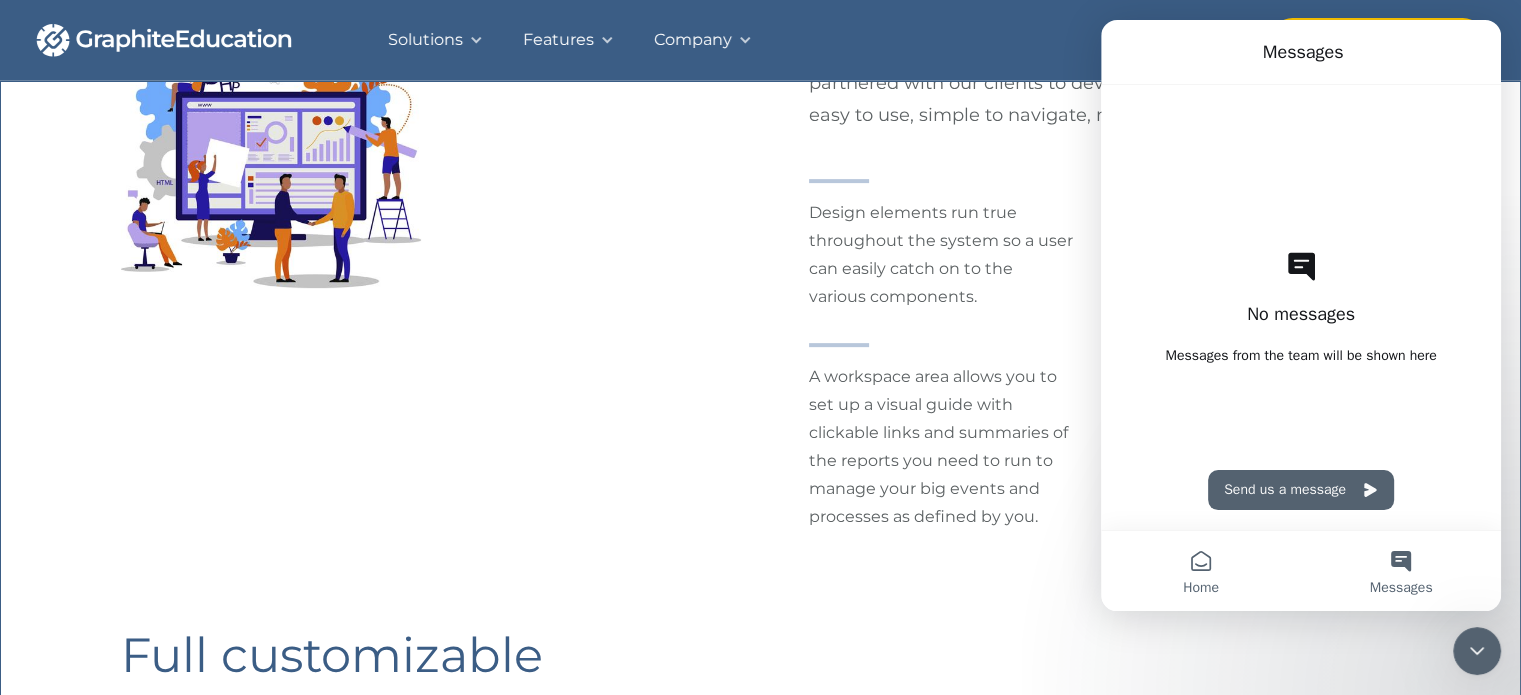 click on "Home" at bounding box center (1201, 571) 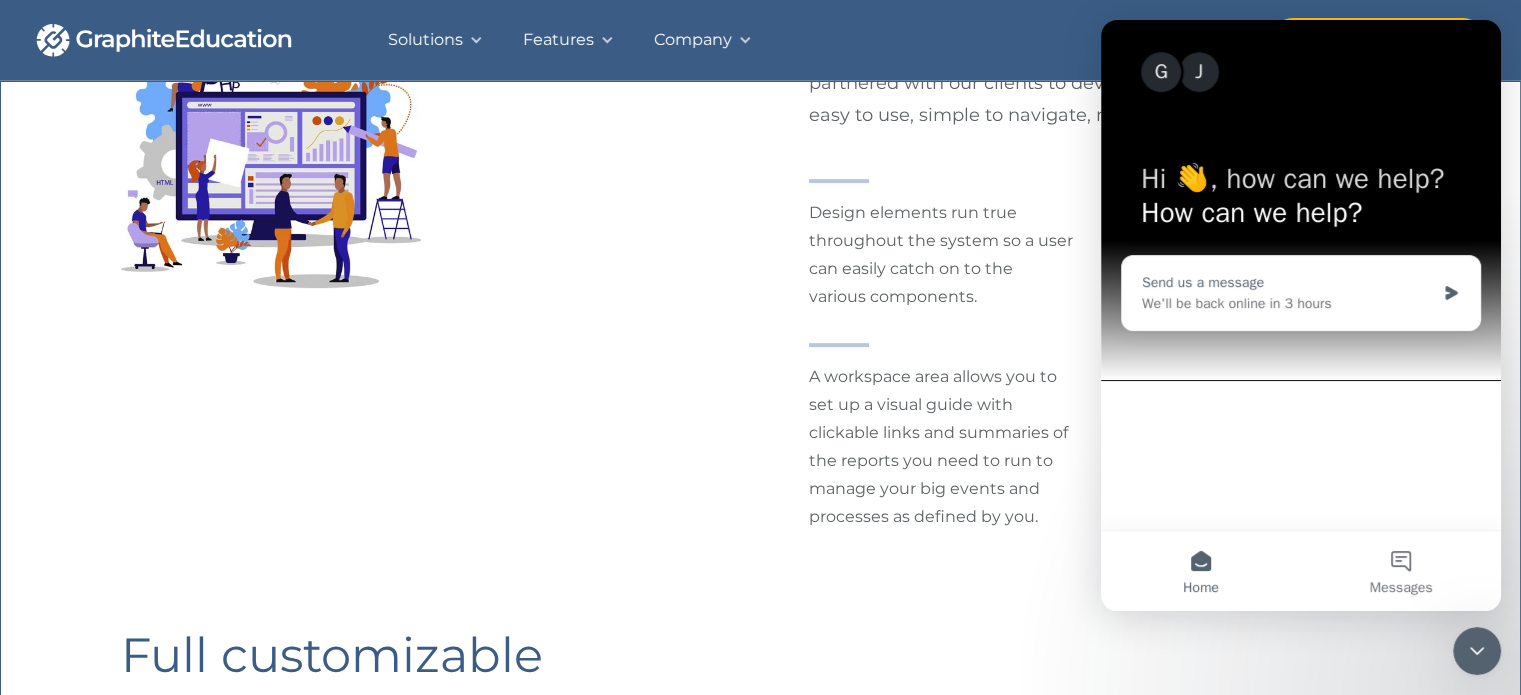 click on "We'll be back online in 3 hours" at bounding box center [1288, 303] 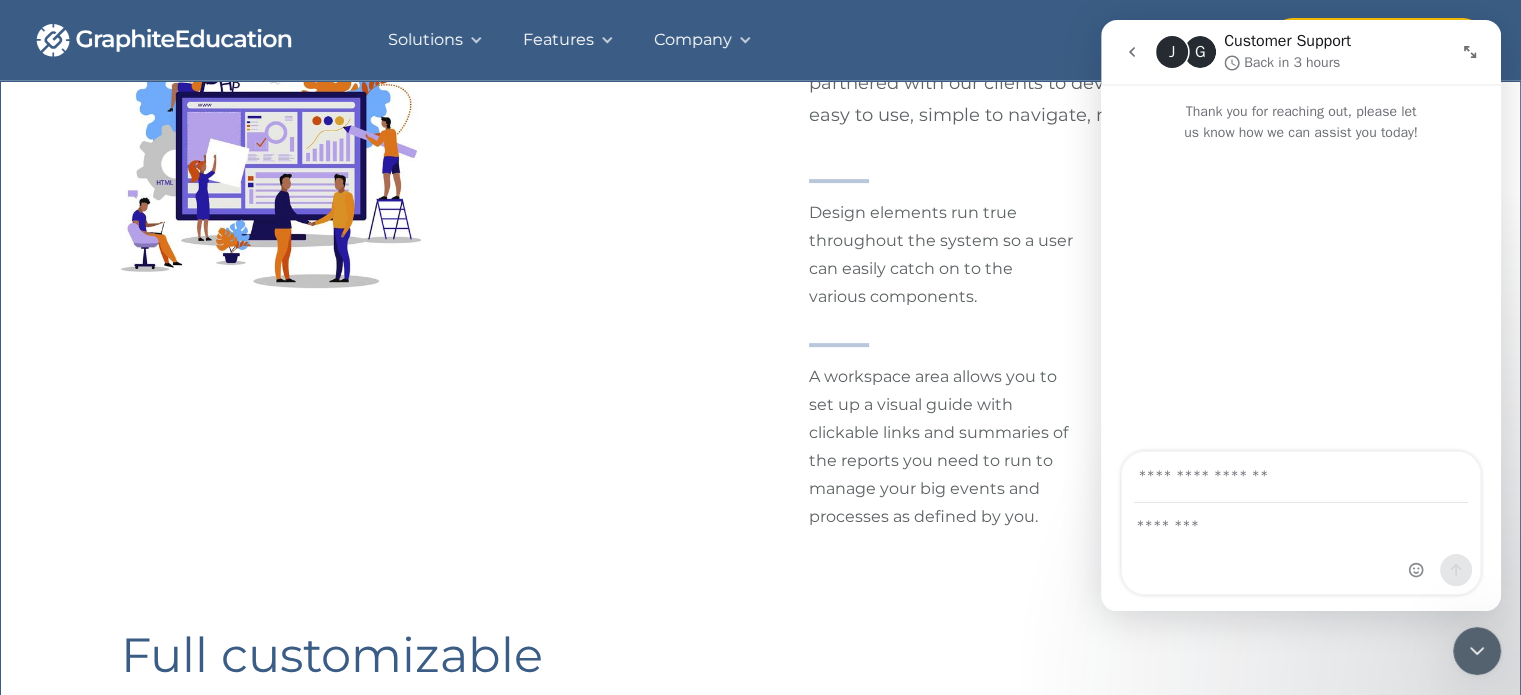 click 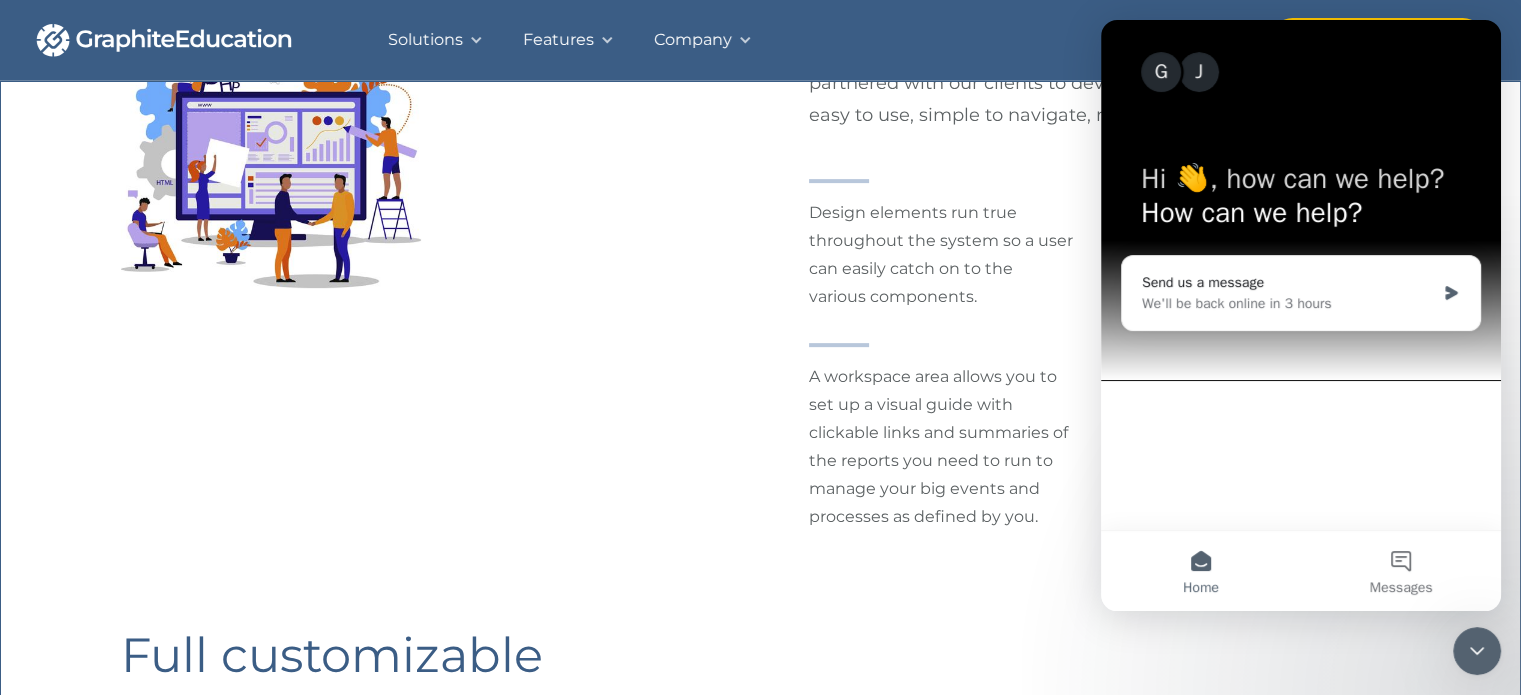 click at bounding box center [1477, 651] 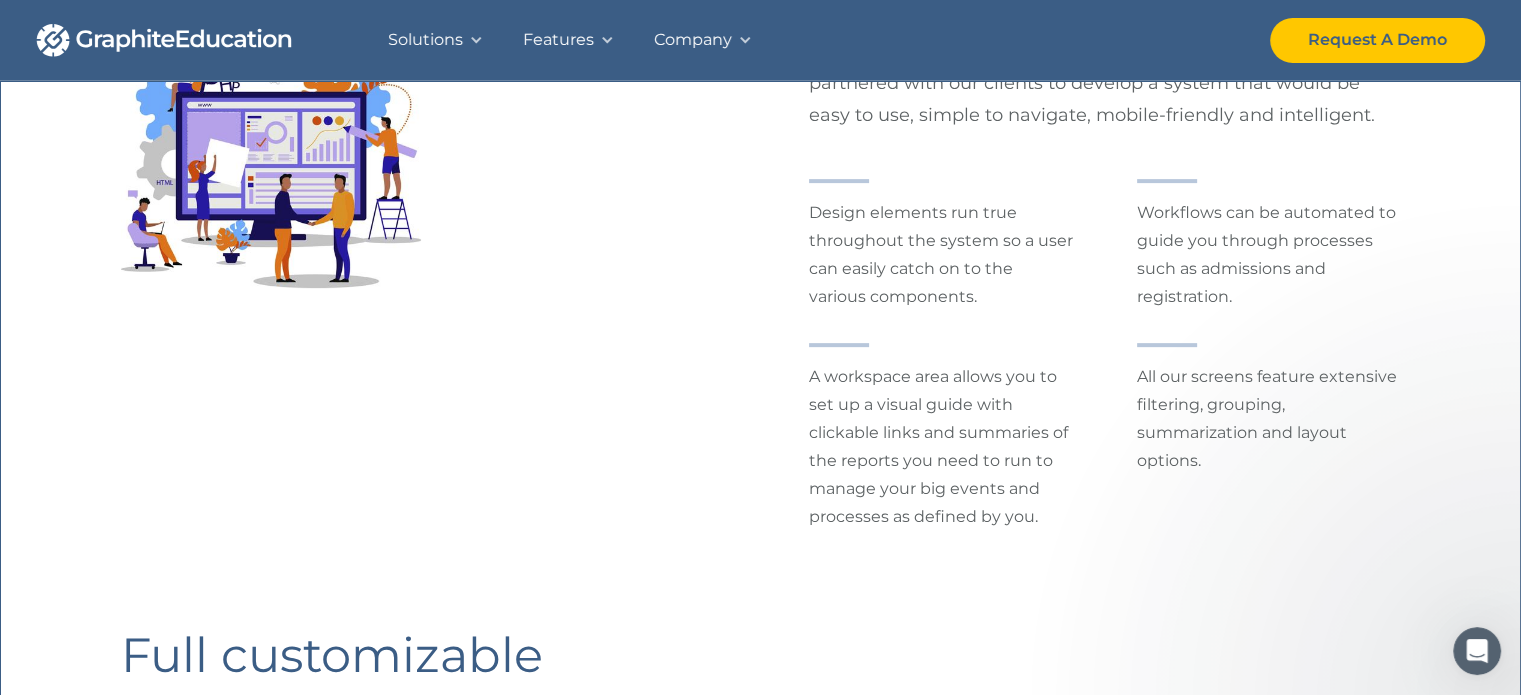 scroll, scrollTop: 0, scrollLeft: 0, axis: both 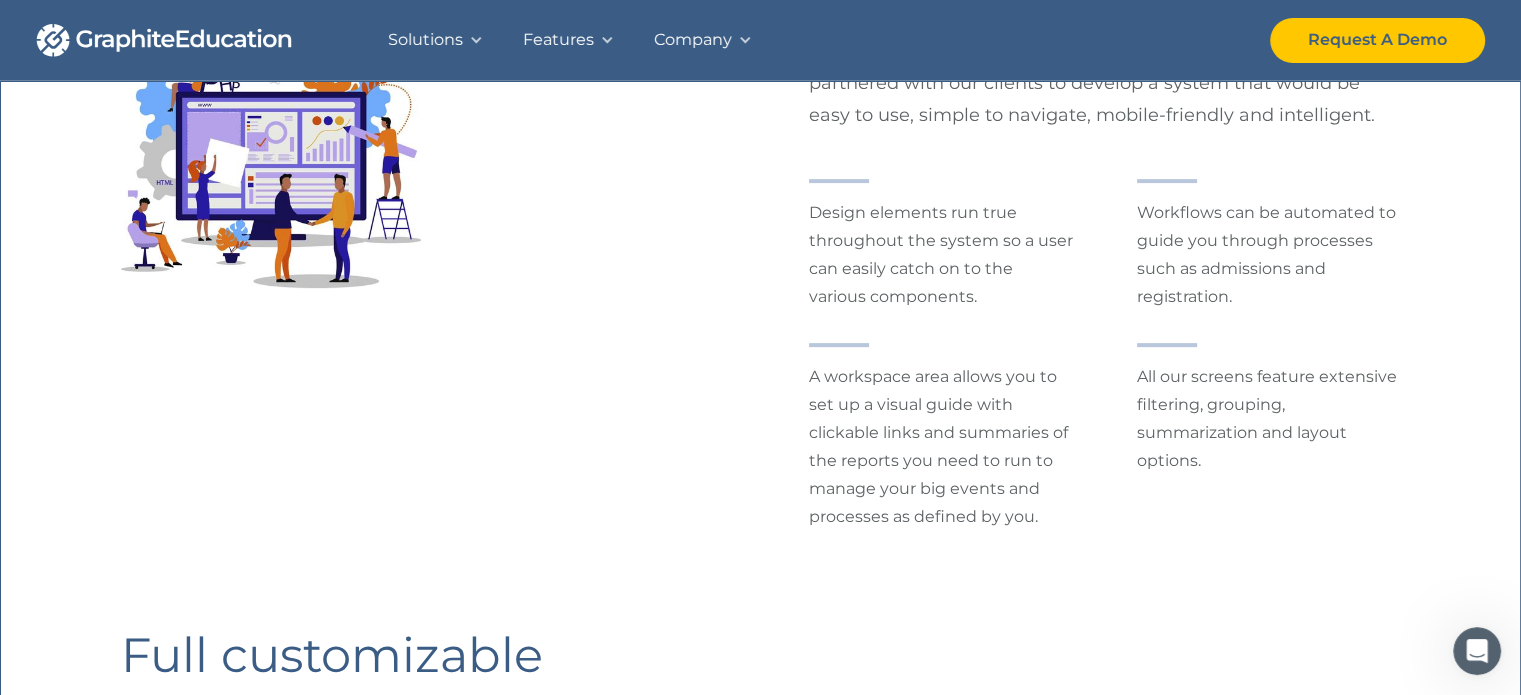 click on "Design elements run true throughout the system so a user can easily catch on to the various components." at bounding box center [941, 255] 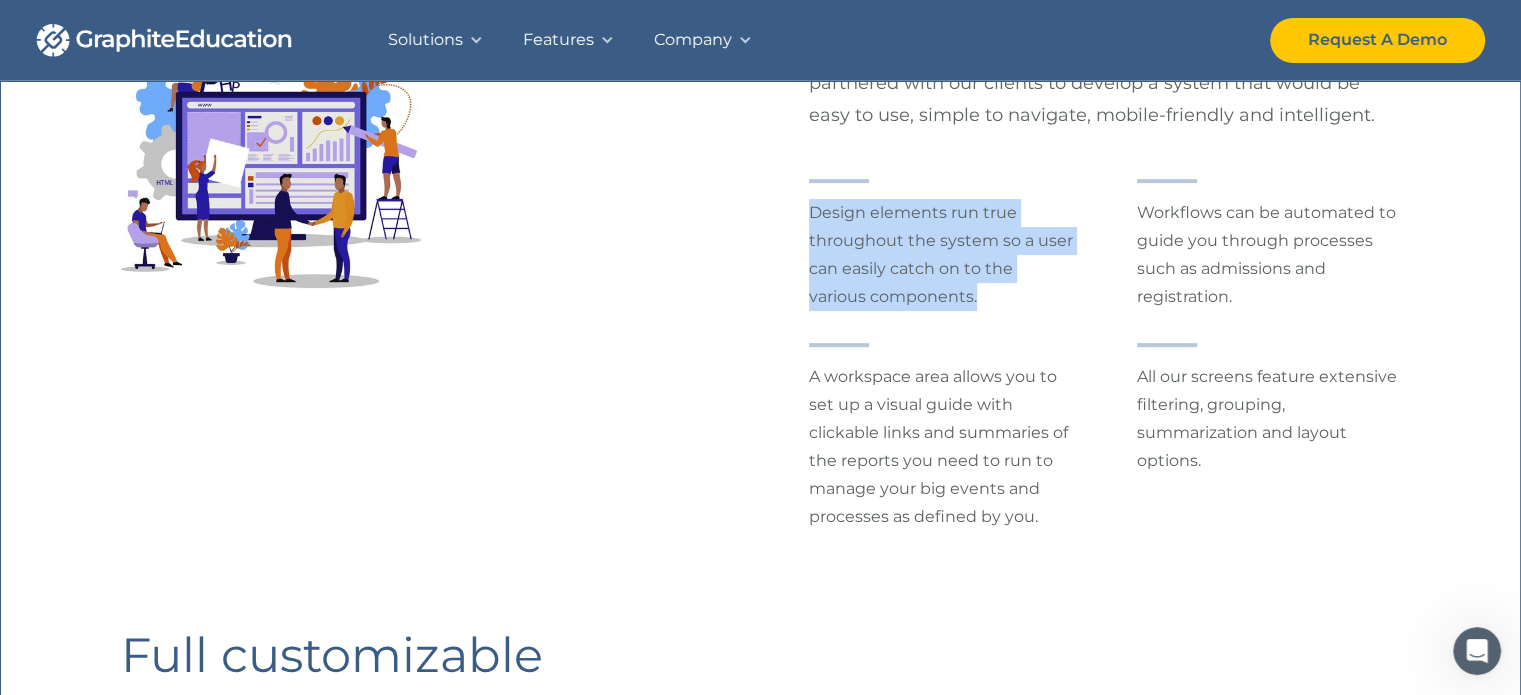 drag, startPoint x: 816, startPoint y: 212, endPoint x: 928, endPoint y: 312, distance: 150.14659 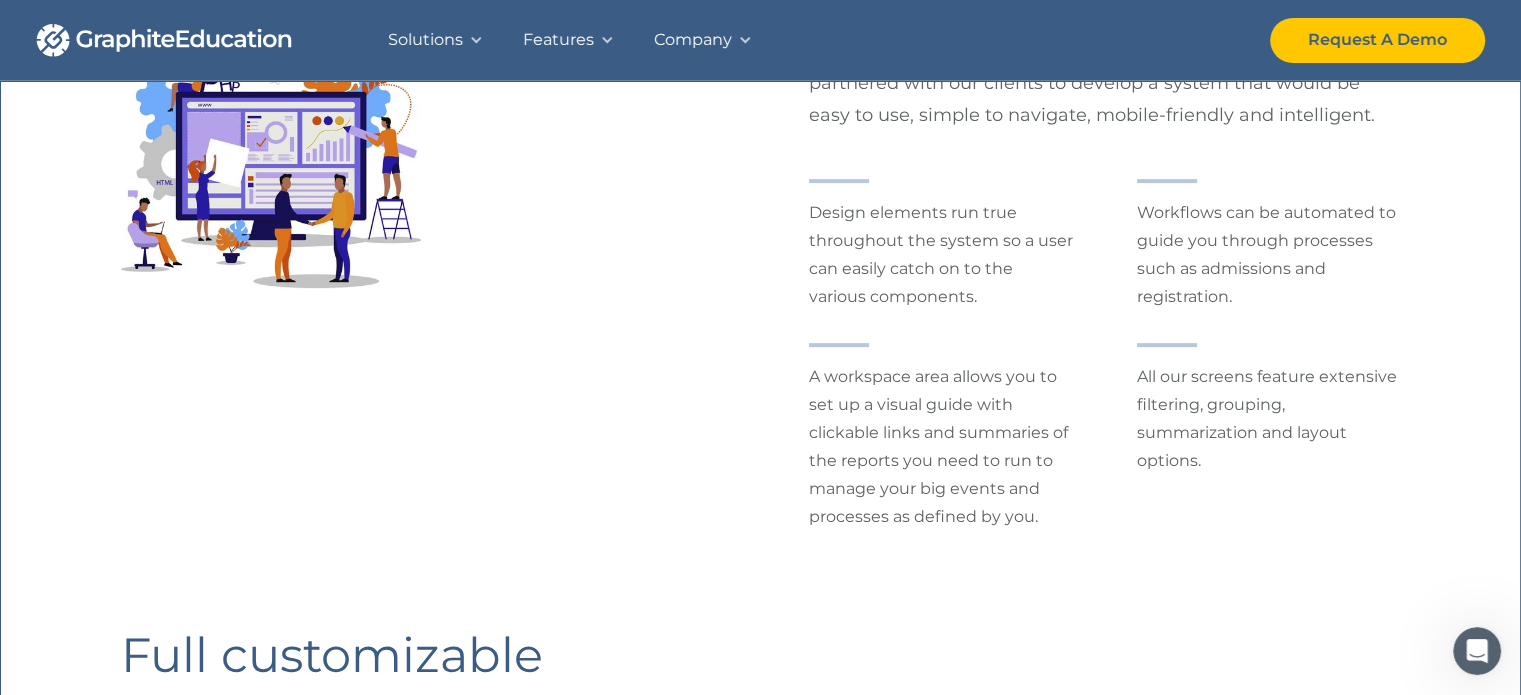 click on "With over 30 years of expertise and seven prior systems, we partnered with our clients to develop a system that would be easy to use, simple to navigate, mobile-friendly and intelligent.  Design elements run true throughout the system so a user can easily catch on to the various components. Workflows can be automated to guide you through processes such as admissions and registration. A workspace area allows you to set up a visual guide with clickable links and summaries of the reports you need to run to manage your big events and processes as defined by you. All our screens feature extensive filtering, grouping, summarization and layout options." at bounding box center [761, 284] 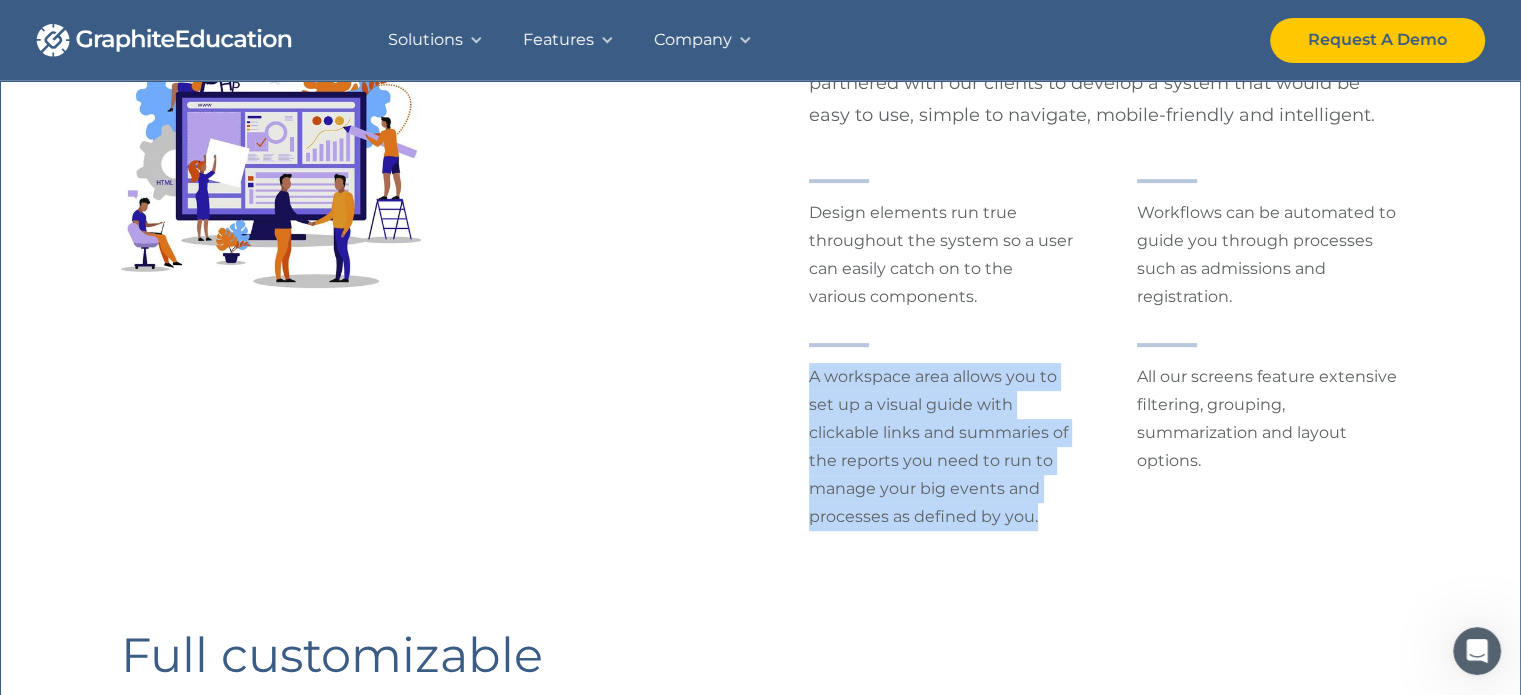 drag, startPoint x: 806, startPoint y: 382, endPoint x: 1042, endPoint y: 512, distance: 269.43646 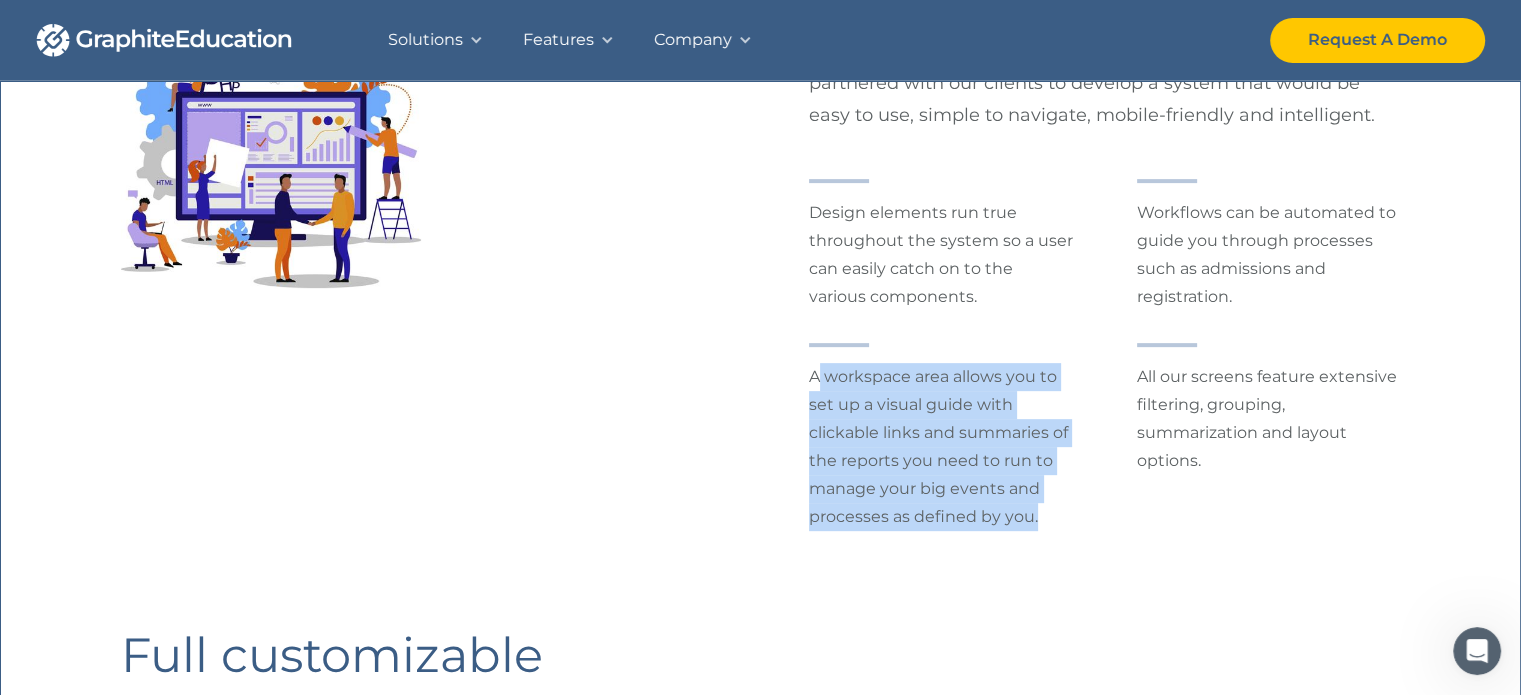 drag, startPoint x: 1042, startPoint y: 512, endPoint x: 818, endPoint y: 375, distance: 262.5738 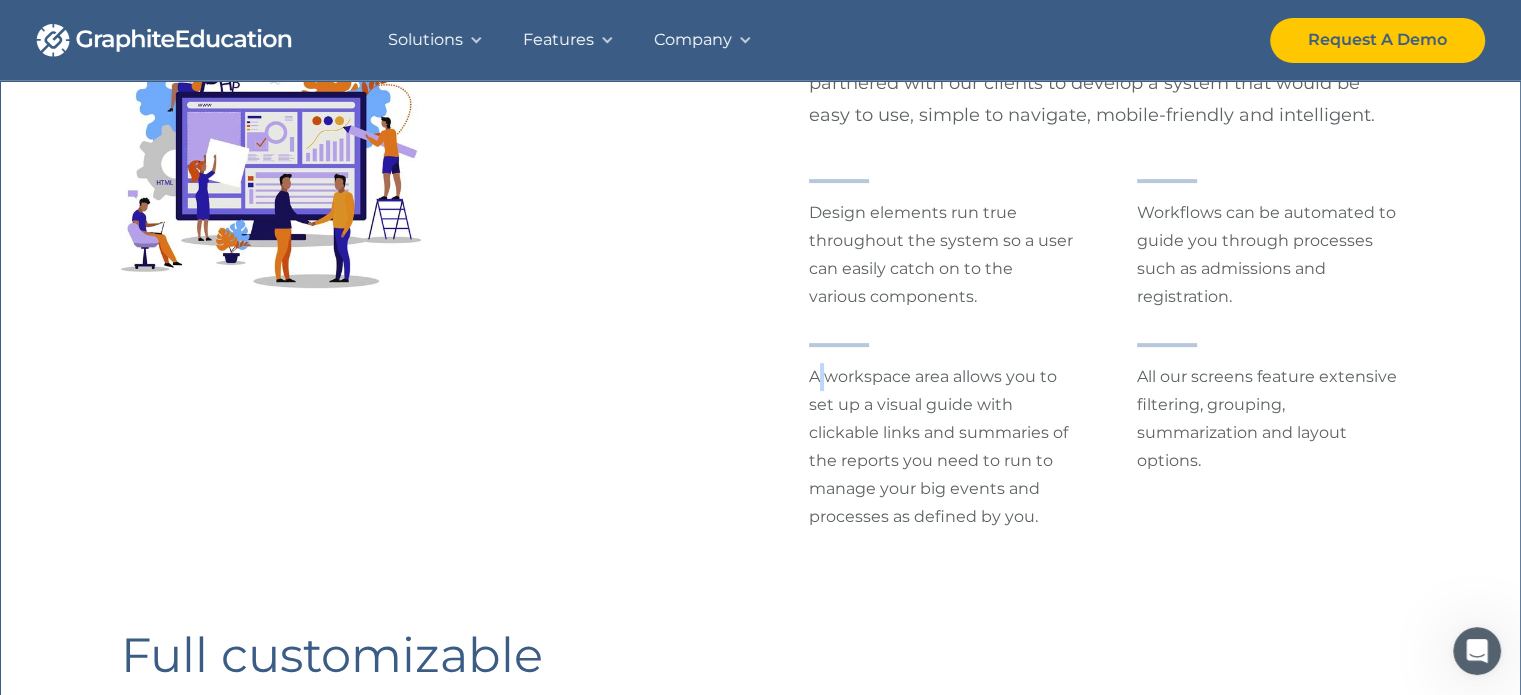drag, startPoint x: 818, startPoint y: 375, endPoint x: 819, endPoint y: 385, distance: 10.049875 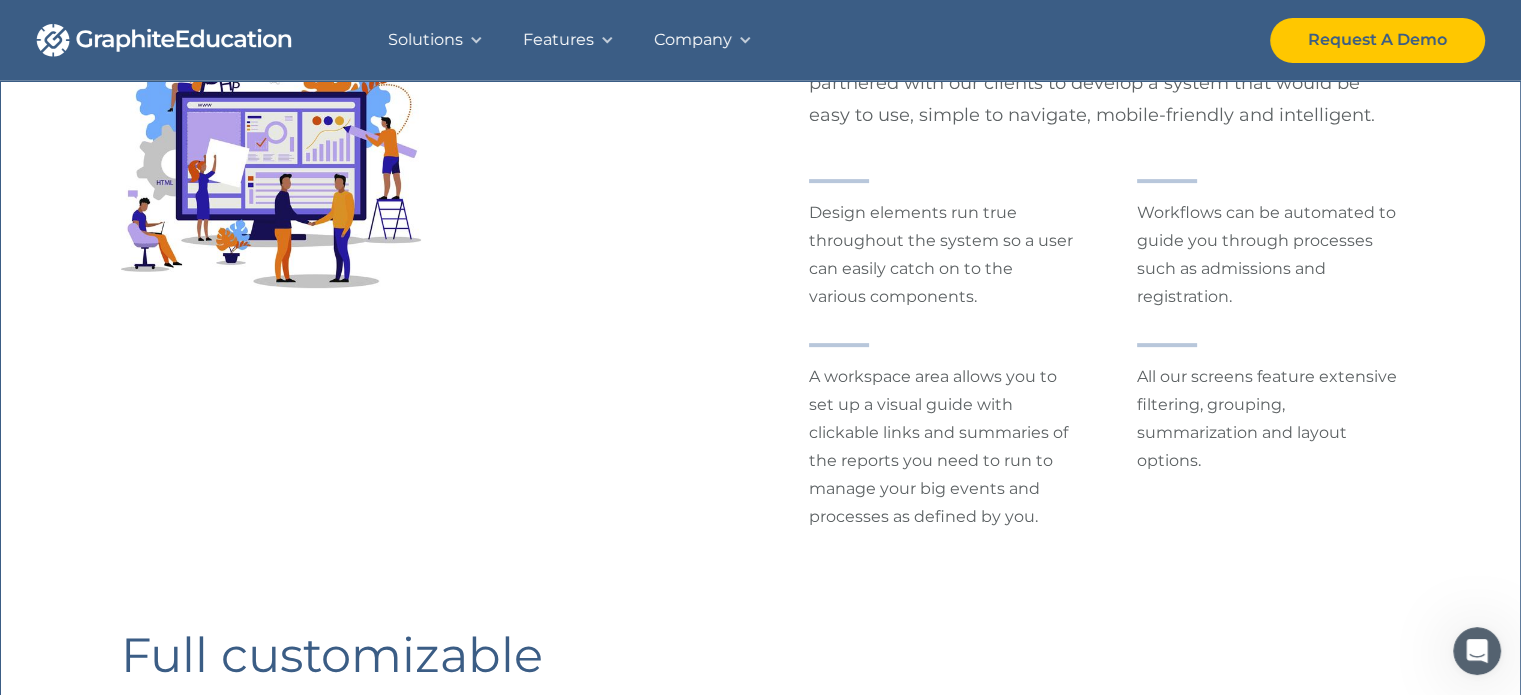 click on "A workspace area allows you to set up a visual guide with clickable links and summaries of the reports you need to run to manage your big events and processes as defined by you." at bounding box center [941, 447] 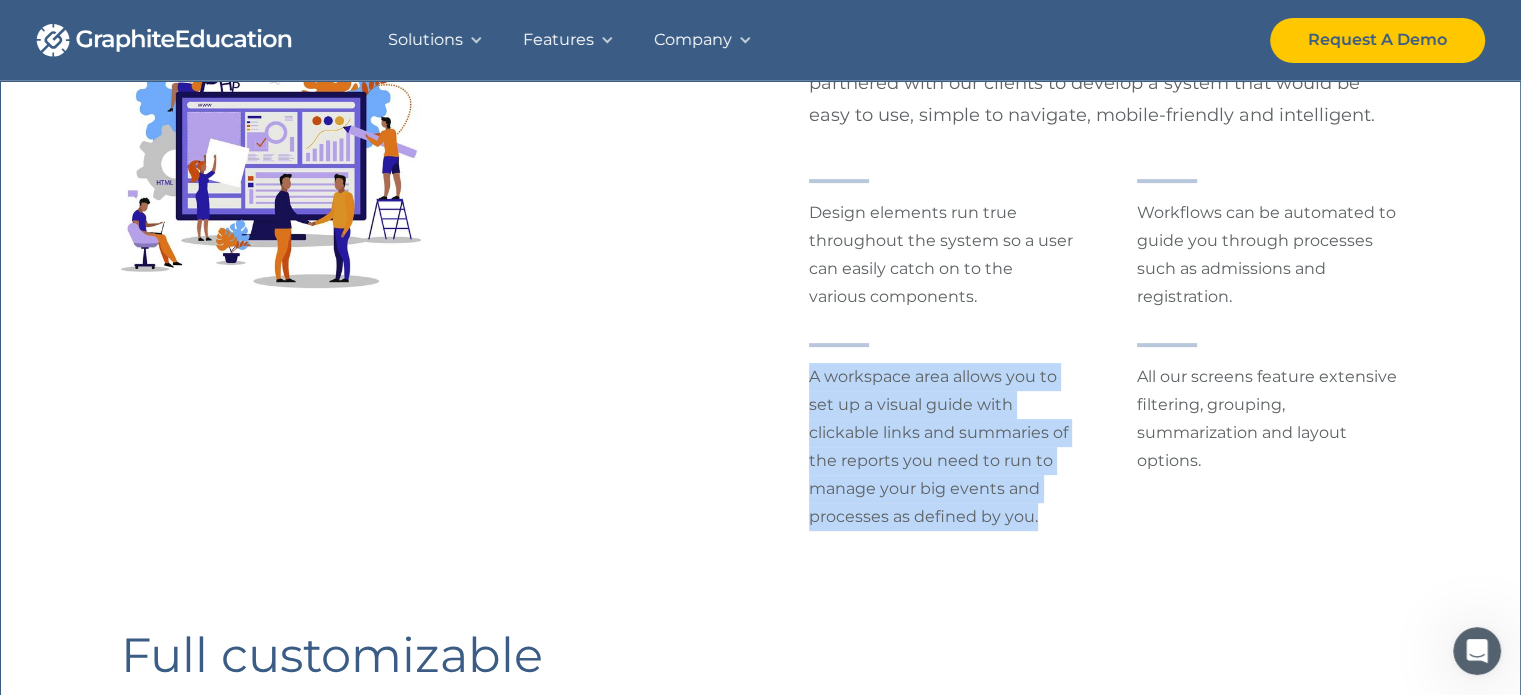 drag, startPoint x: 813, startPoint y: 378, endPoint x: 1072, endPoint y: 531, distance: 300.81555 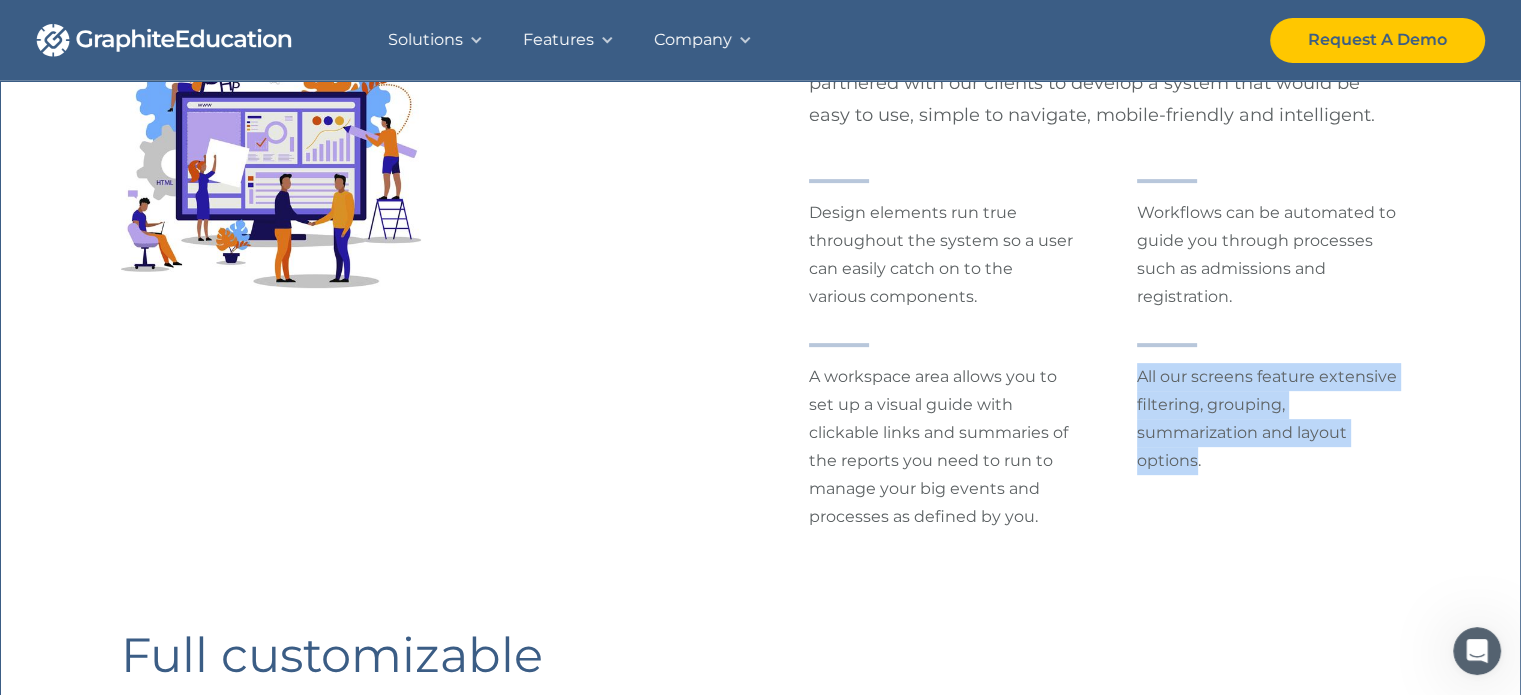 drag, startPoint x: 1143, startPoint y: 384, endPoint x: 1172, endPoint y: 459, distance: 80.411446 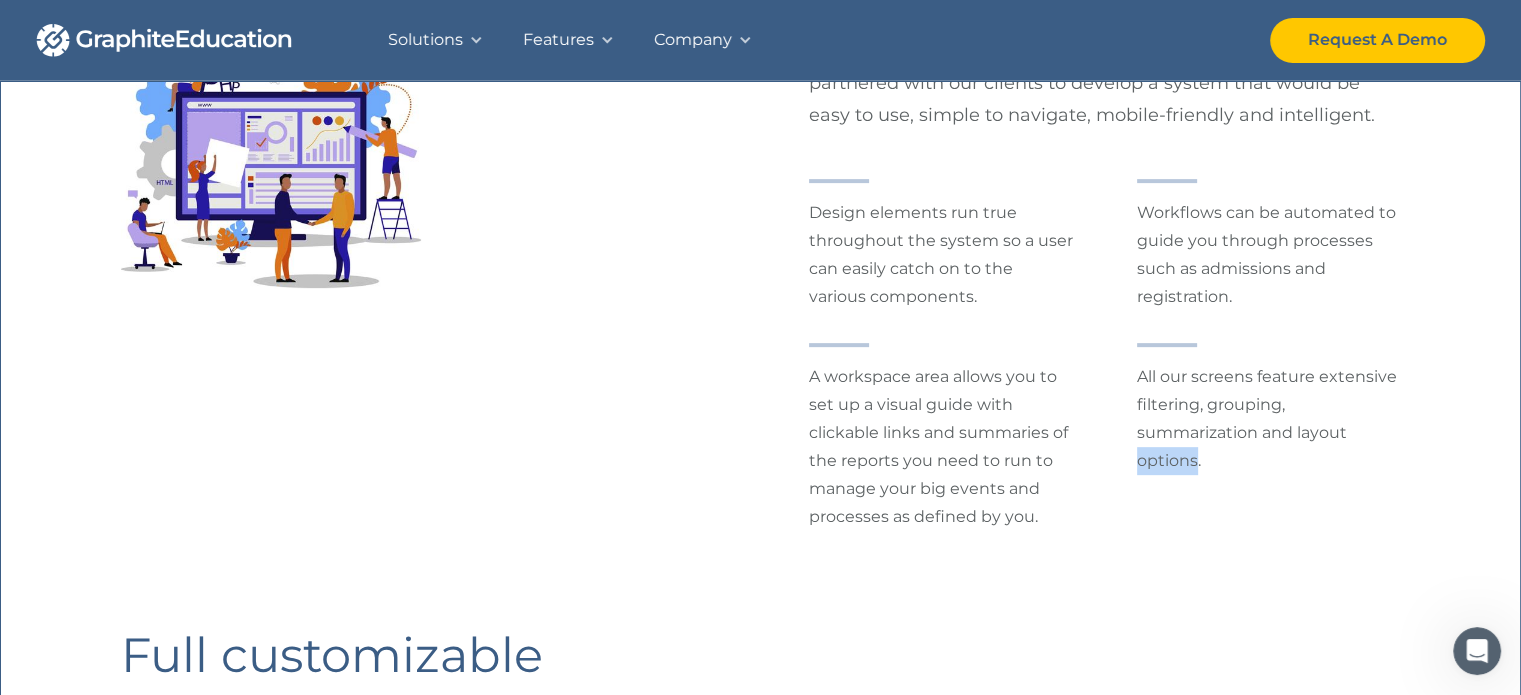 drag, startPoint x: 1172, startPoint y: 459, endPoint x: 1188, endPoint y: 461, distance: 16.124516 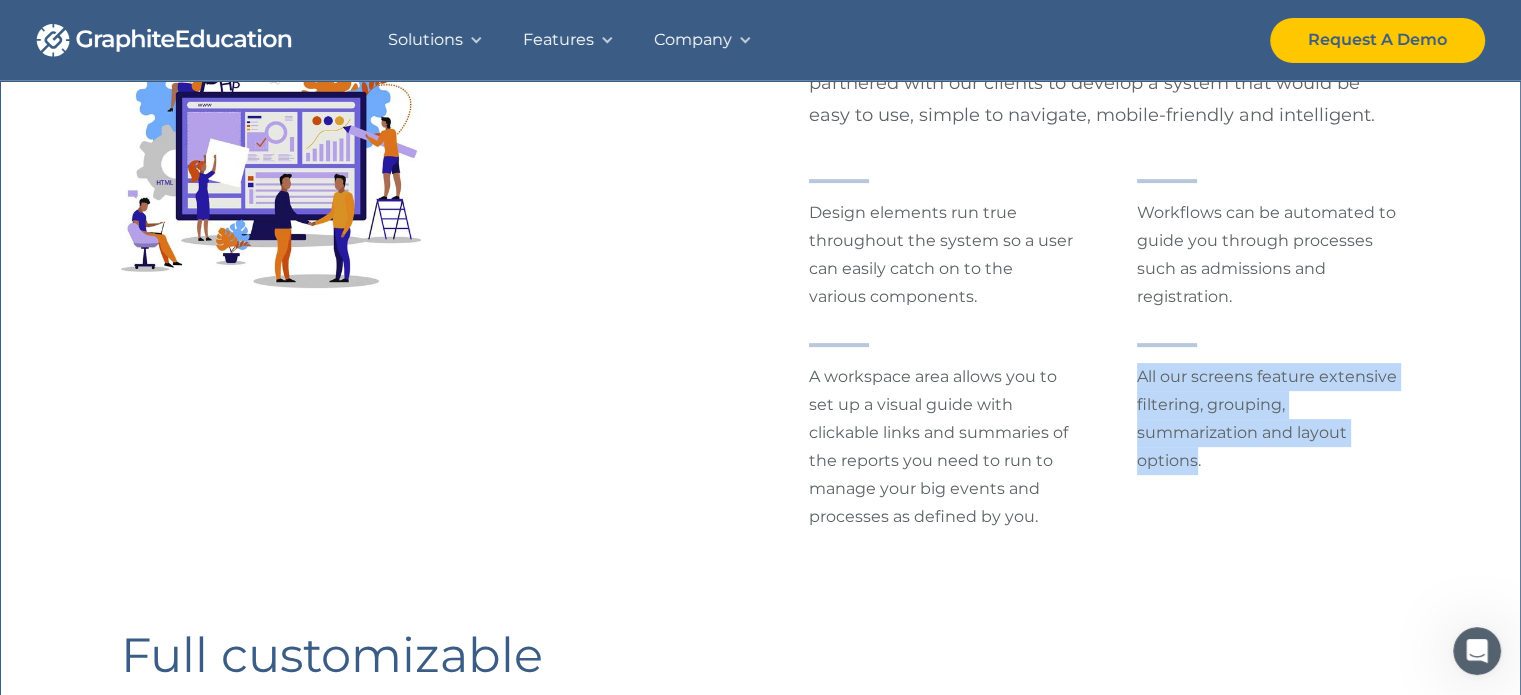 drag, startPoint x: 1194, startPoint y: 463, endPoint x: 1107, endPoint y: 349, distance: 143.40501 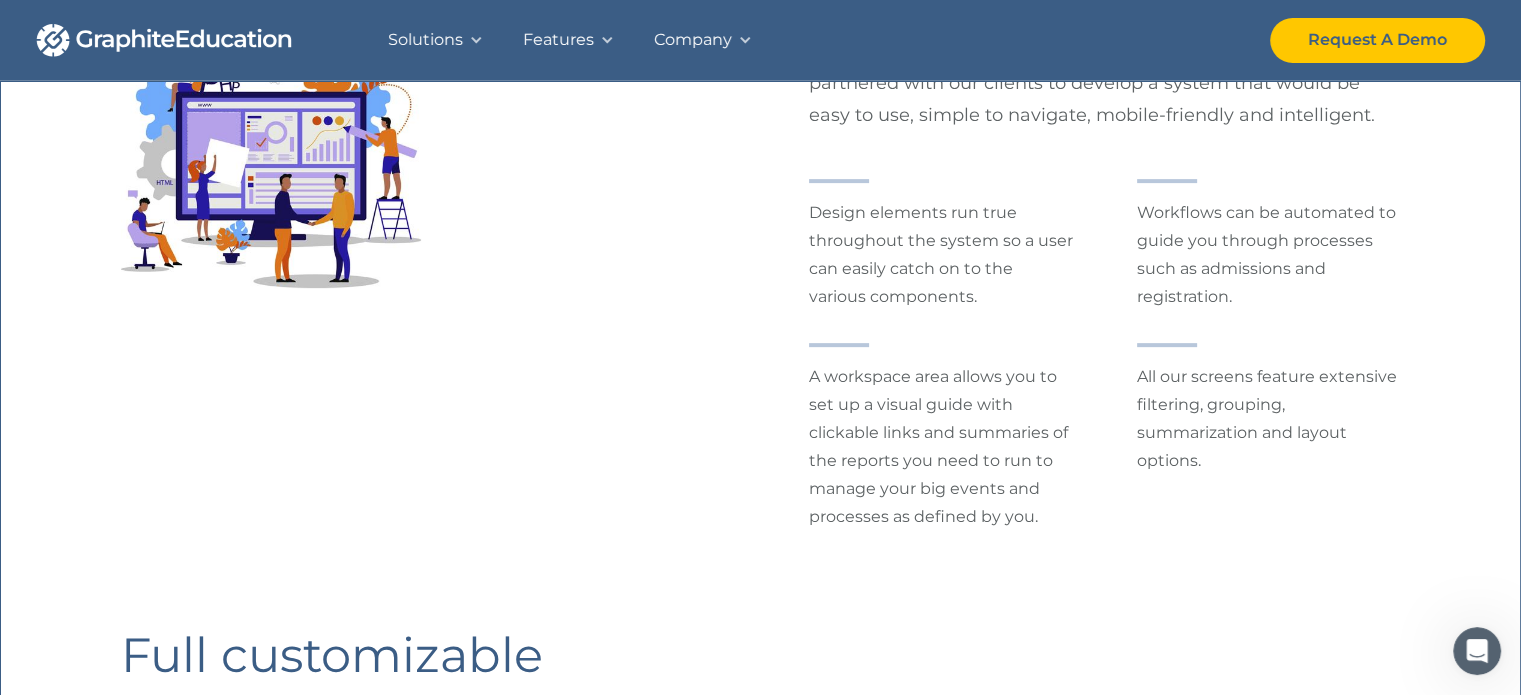 click on "A workspace area allows you to set up a visual guide with clickable links and summaries of the reports you need to run to manage your big events and processes as defined by you." at bounding box center (941, 447) 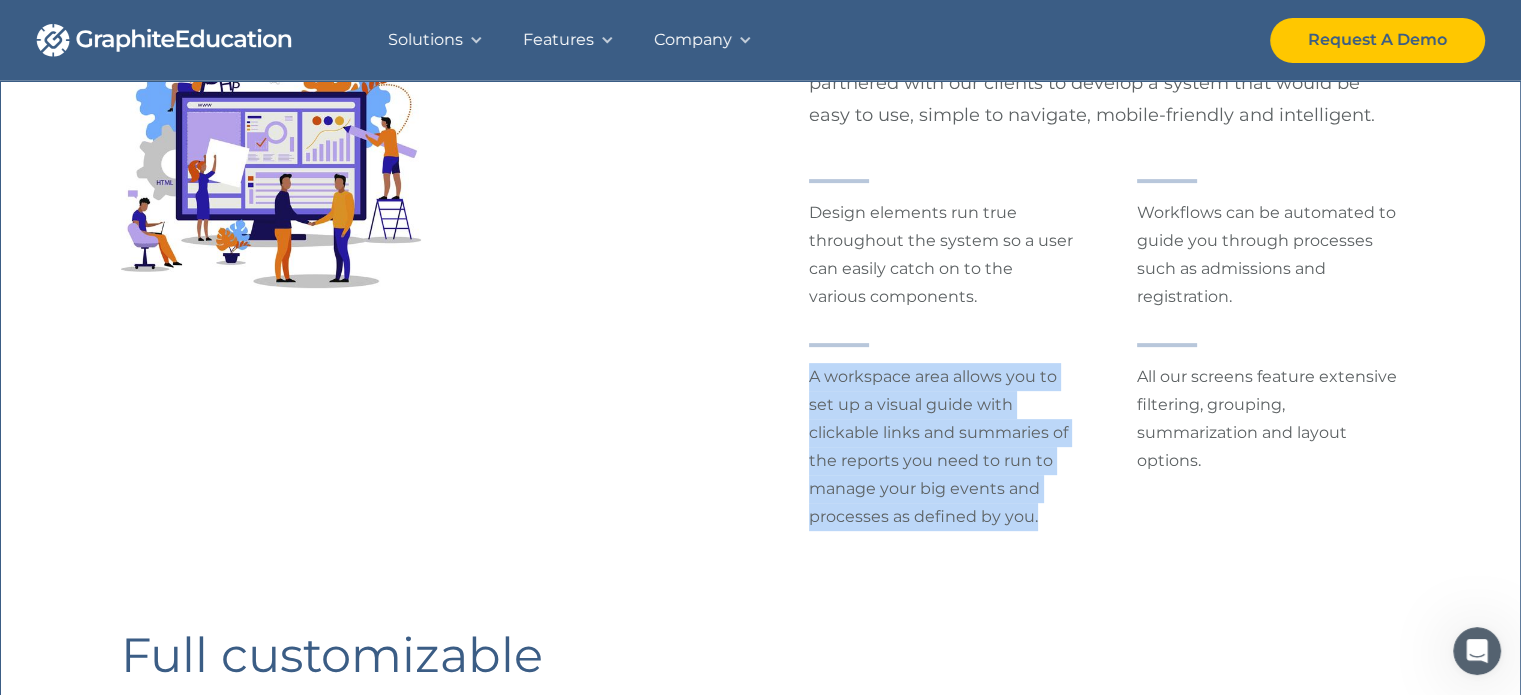drag, startPoint x: 811, startPoint y: 375, endPoint x: 1091, endPoint y: 514, distance: 312.60358 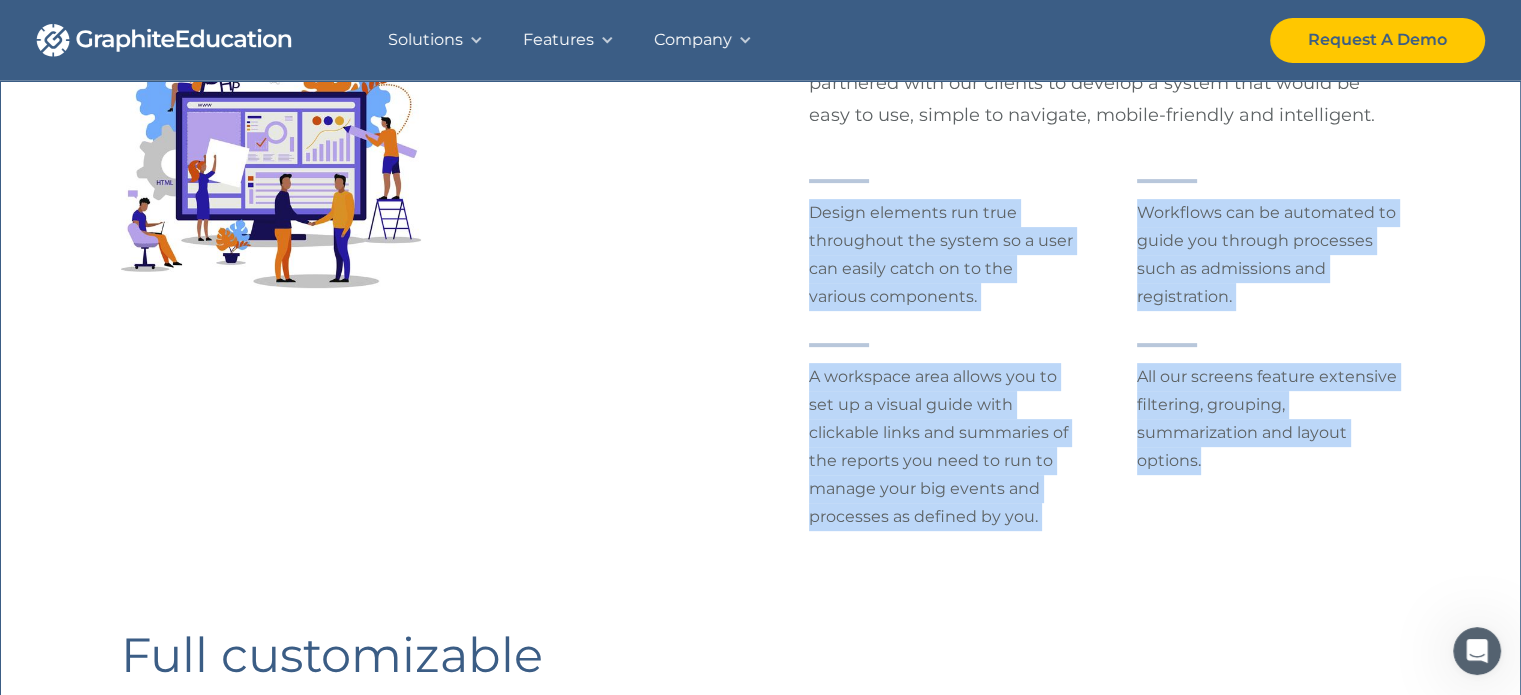 drag, startPoint x: 1206, startPoint y: 455, endPoint x: 809, endPoint y: 203, distance: 470.22653 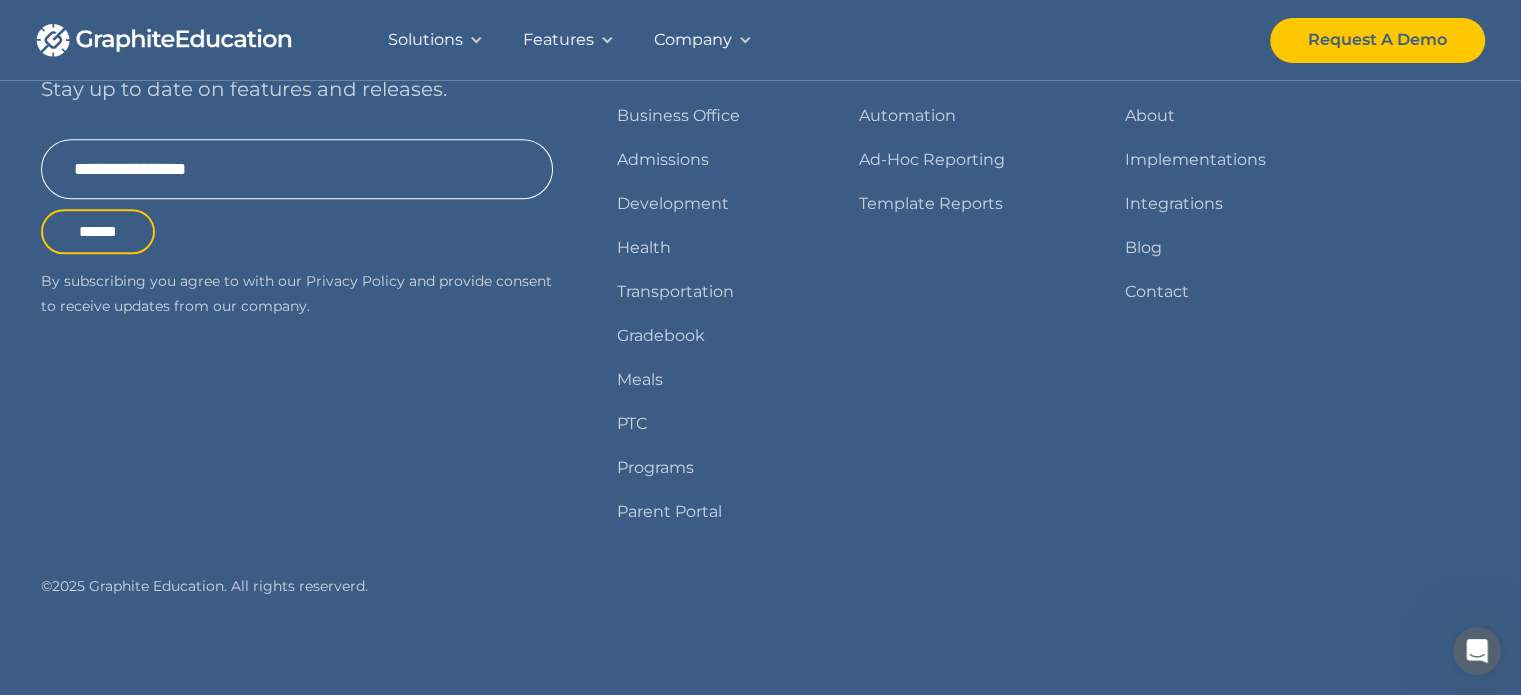 scroll, scrollTop: 2403, scrollLeft: 0, axis: vertical 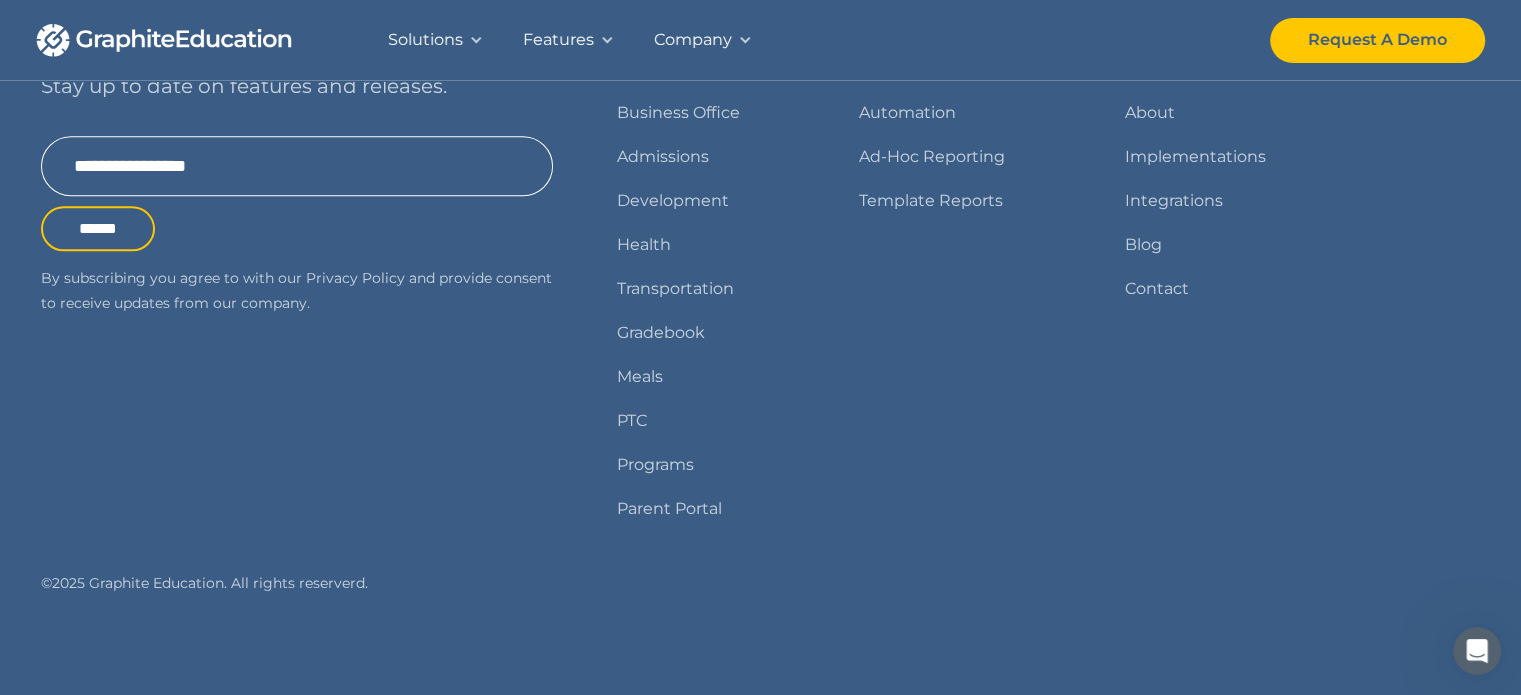 click on "Solutions" at bounding box center [425, 40] 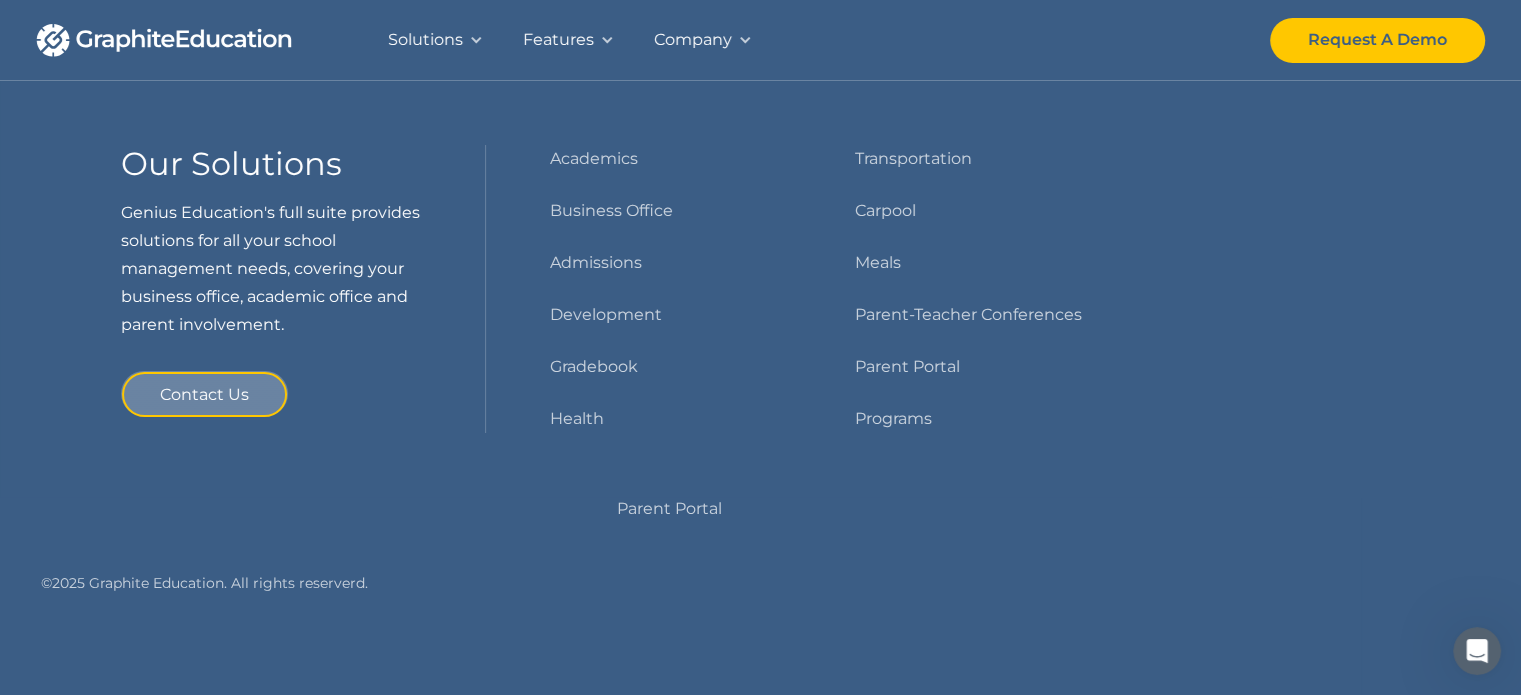 click on "Solutions" at bounding box center (425, 40) 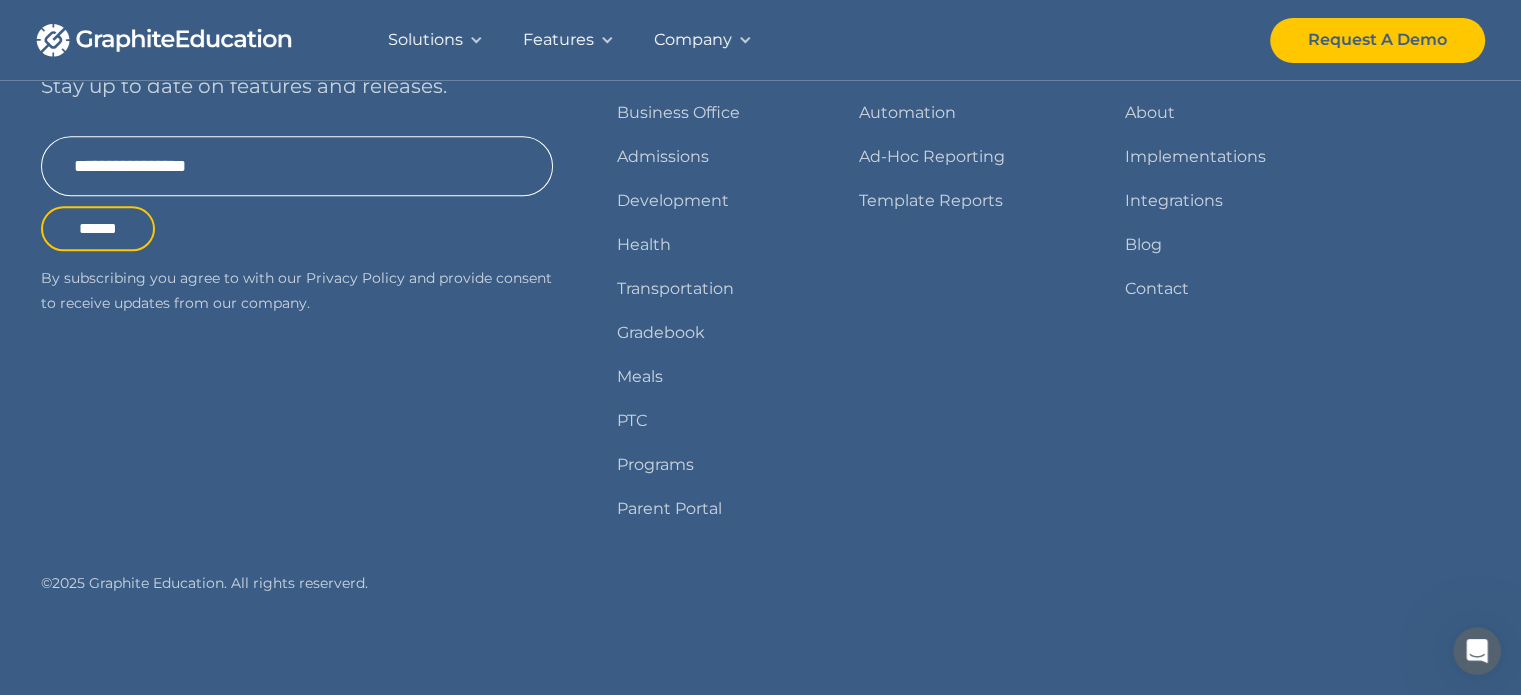 click on "Solutions" at bounding box center (425, 40) 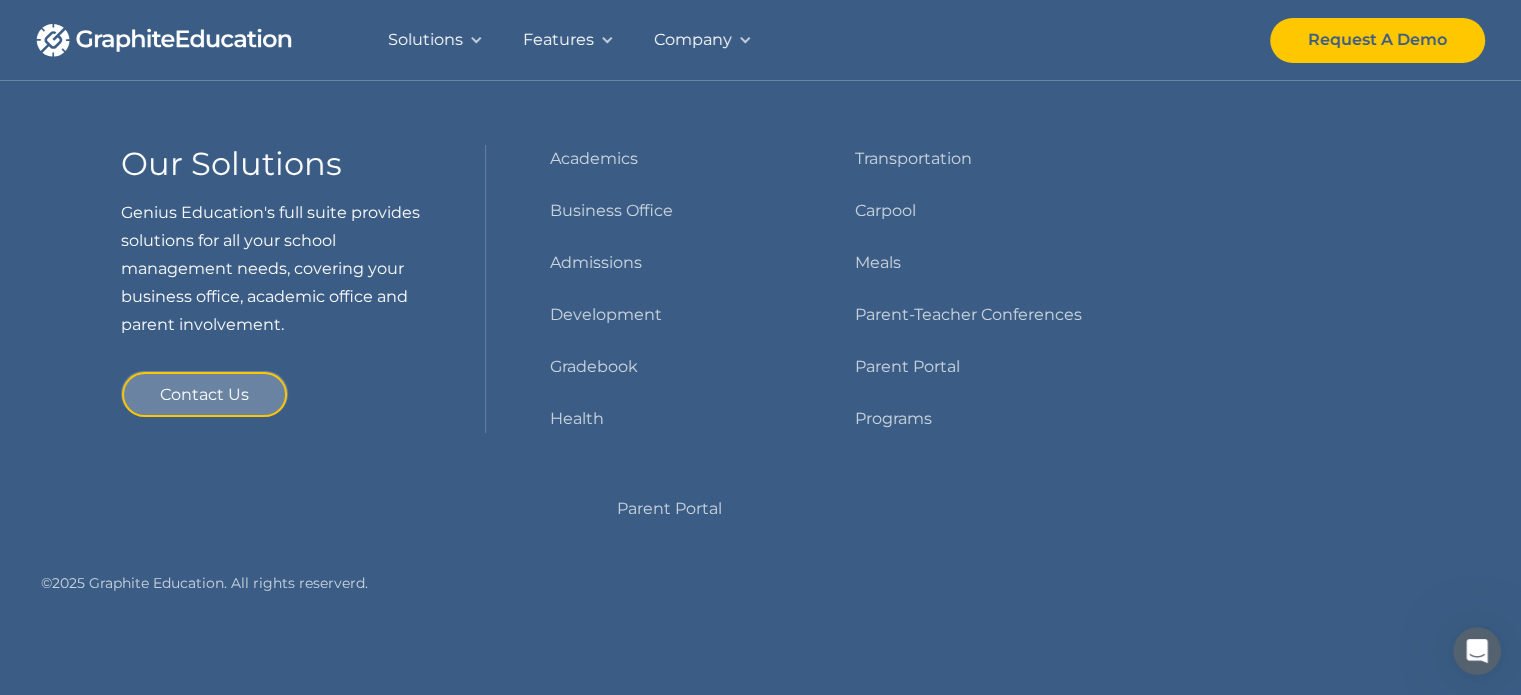 click on "Solutions" at bounding box center [425, 40] 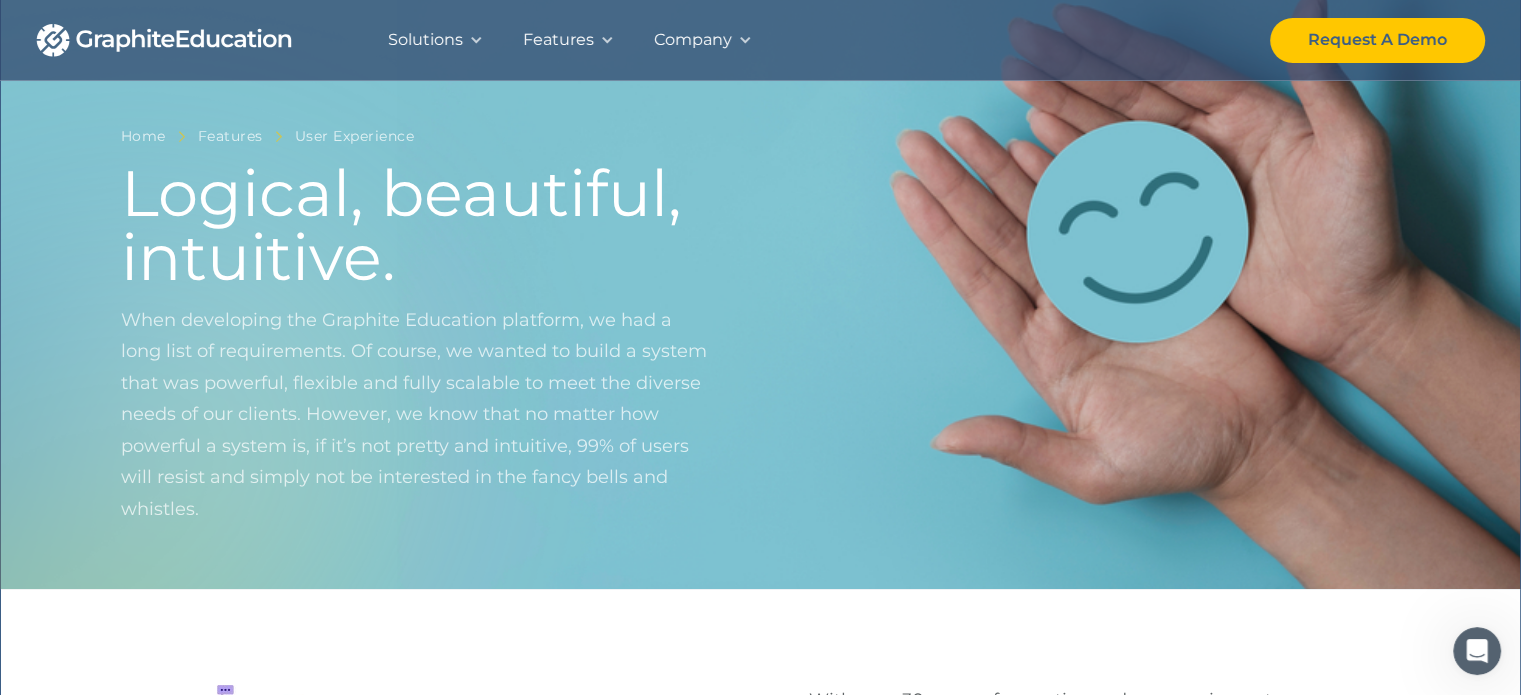 scroll, scrollTop: 0, scrollLeft: 0, axis: both 